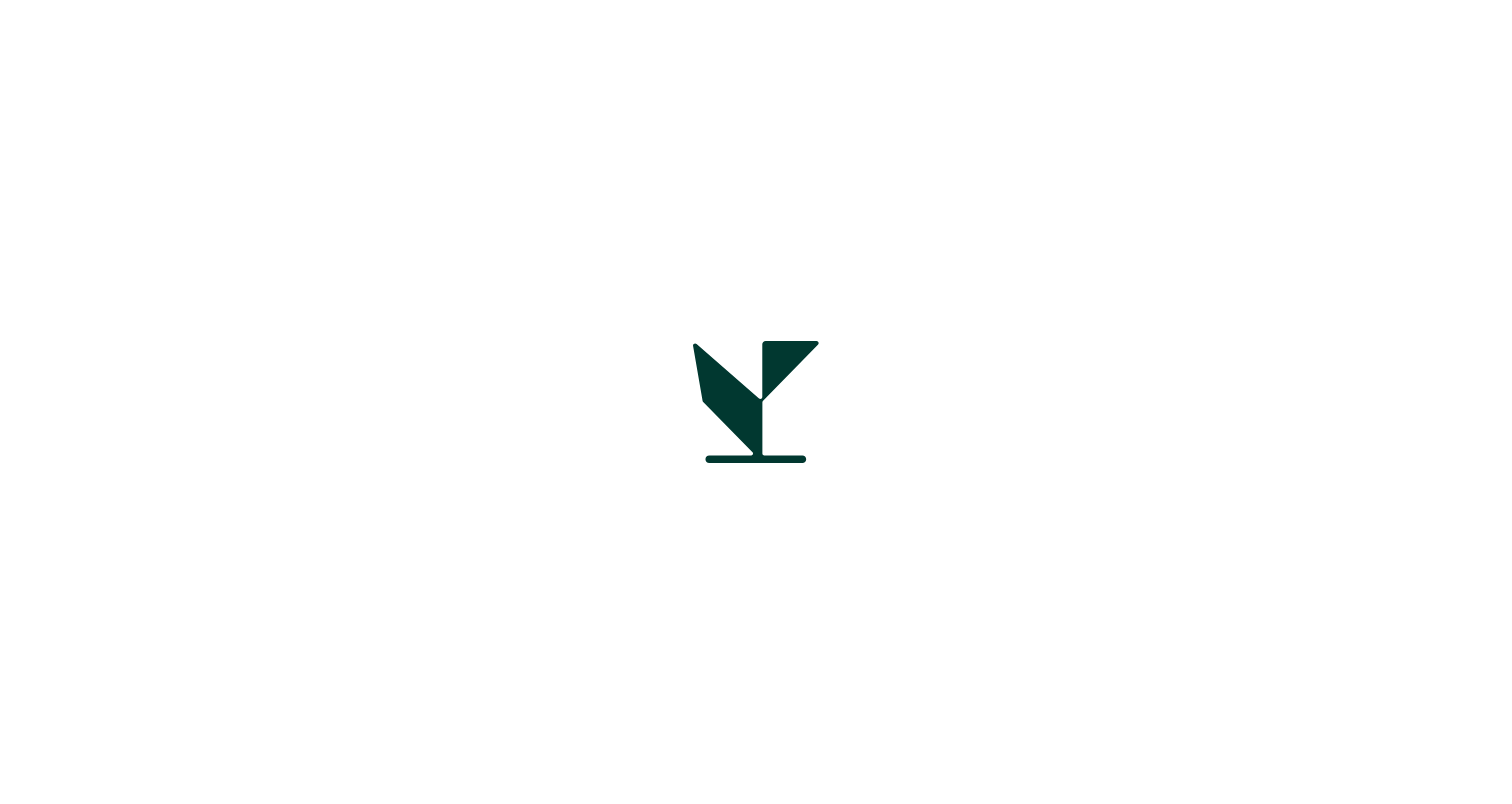 scroll, scrollTop: 0, scrollLeft: 0, axis: both 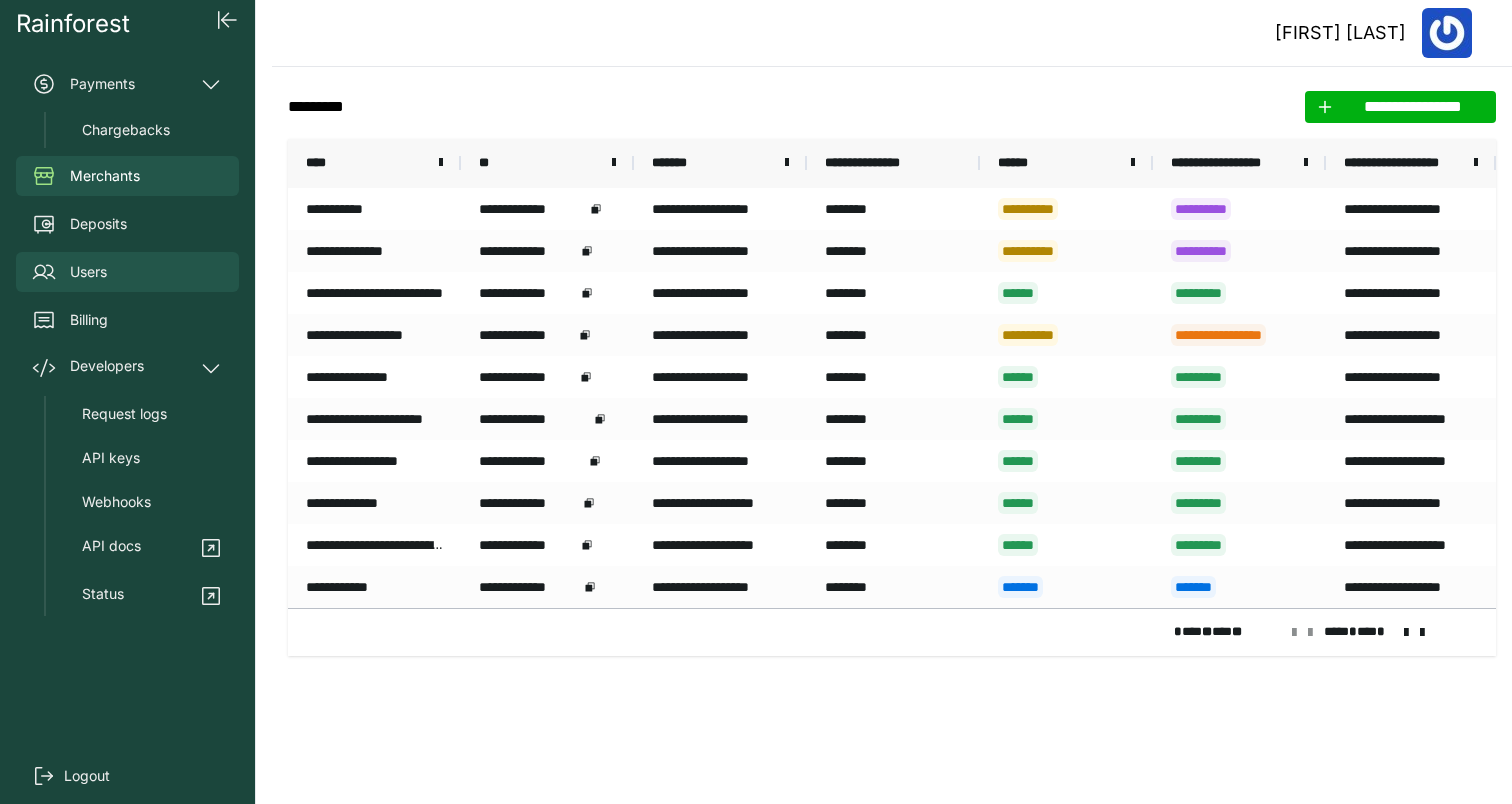 click on "Users" at bounding box center [127, 272] 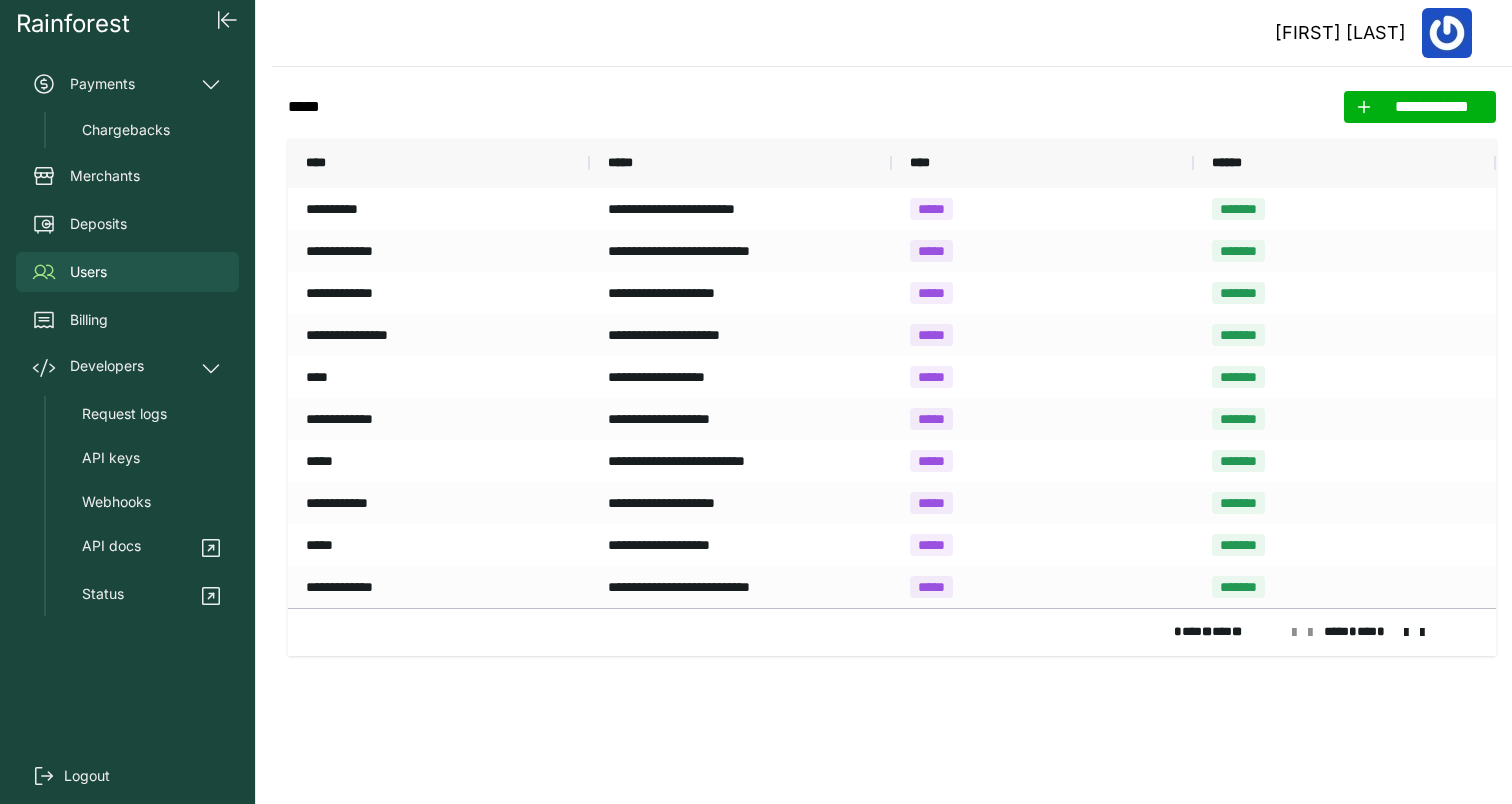 click at bounding box center [1422, 633] 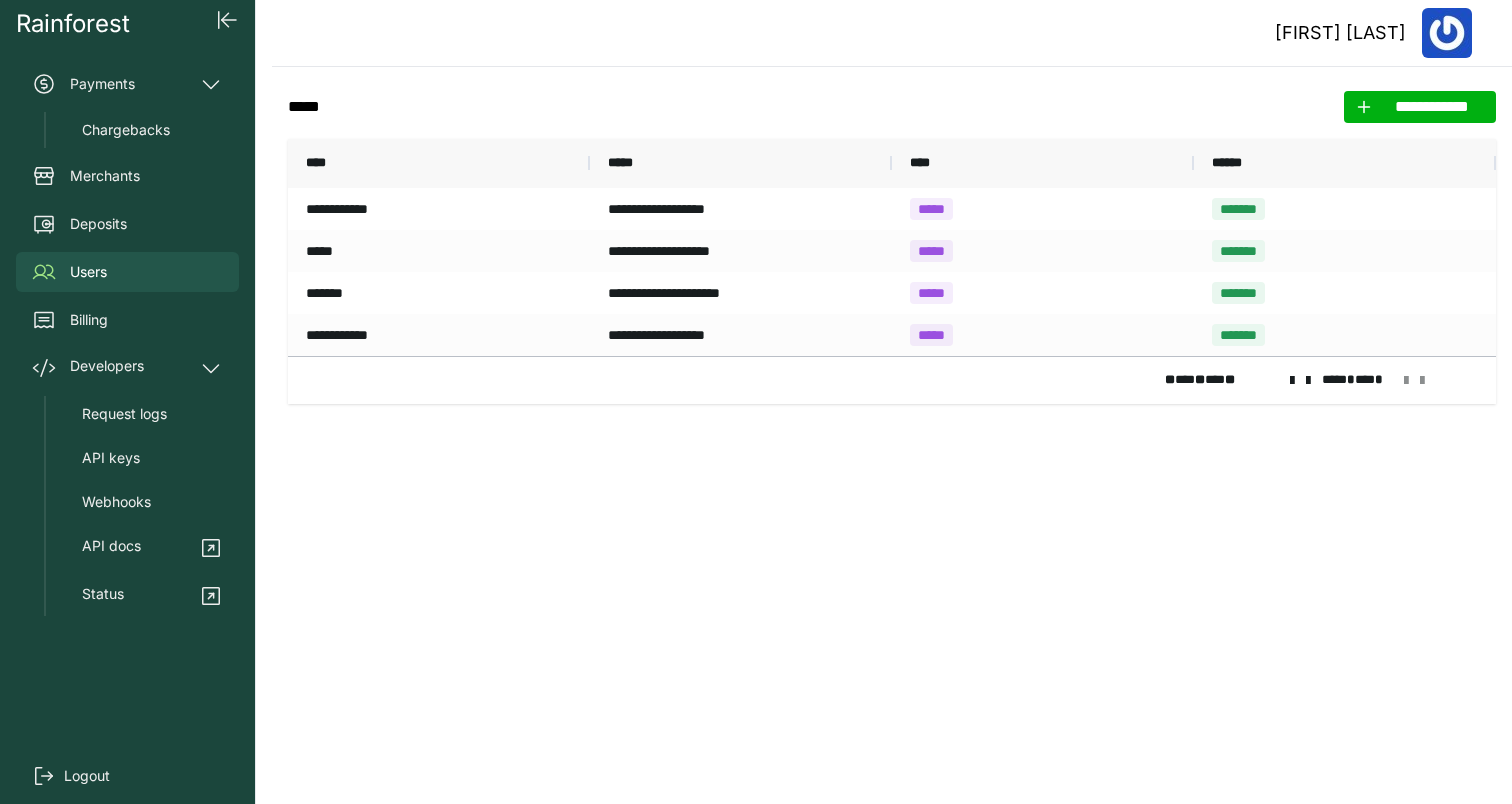 click at bounding box center (1308, 381) 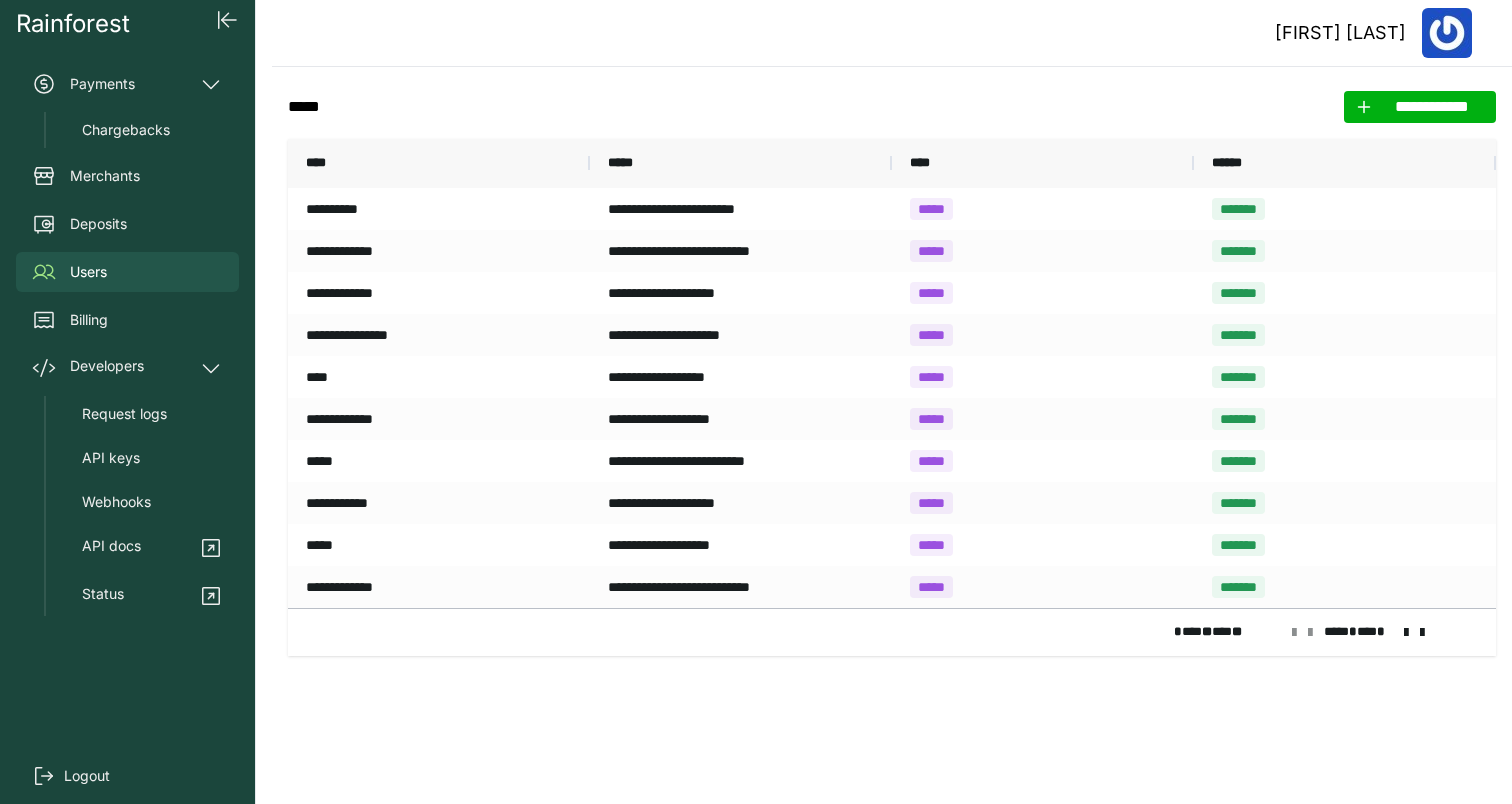 click at bounding box center (1406, 633) 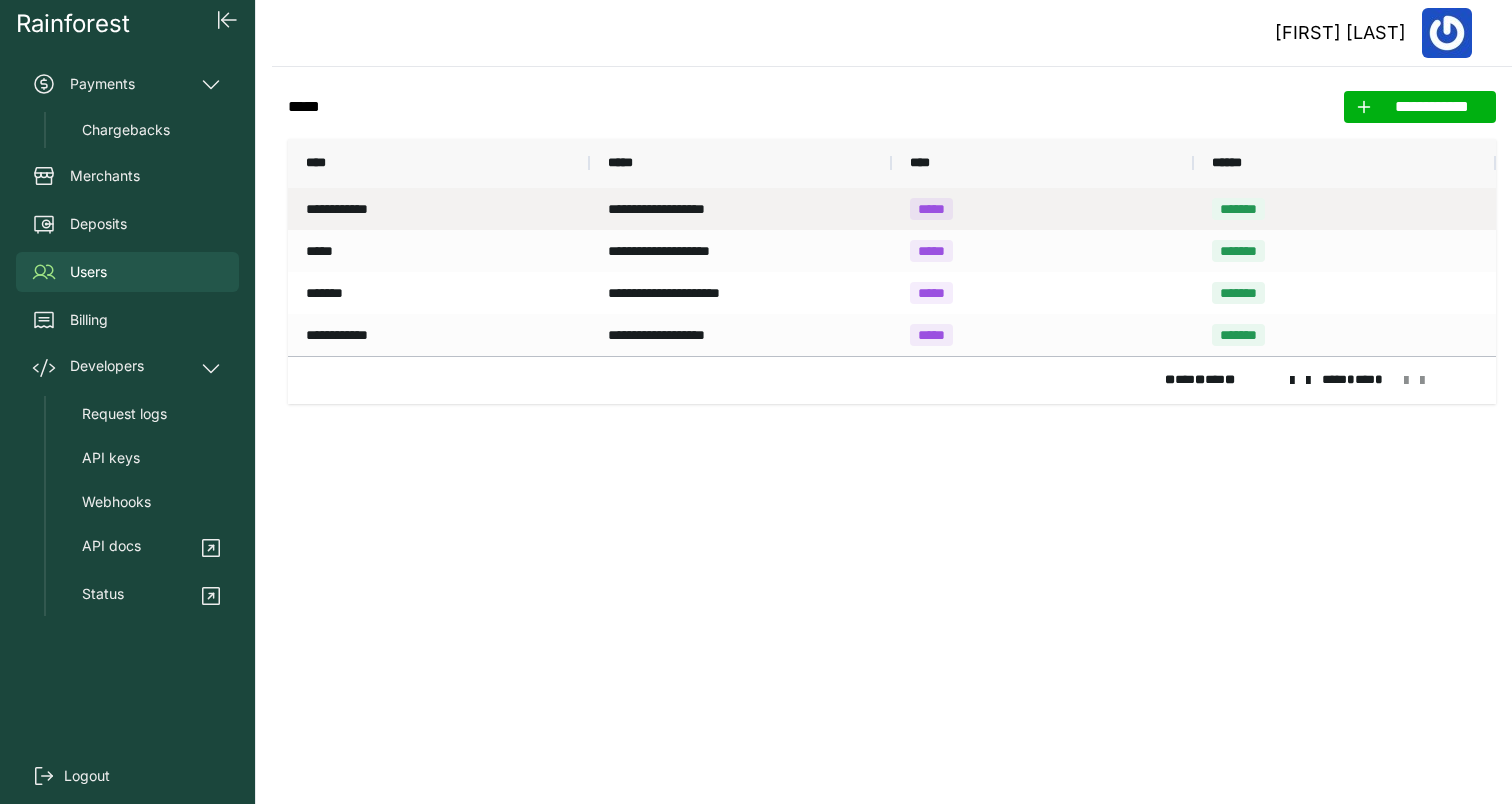 click on "*****" at bounding box center (1043, 209) 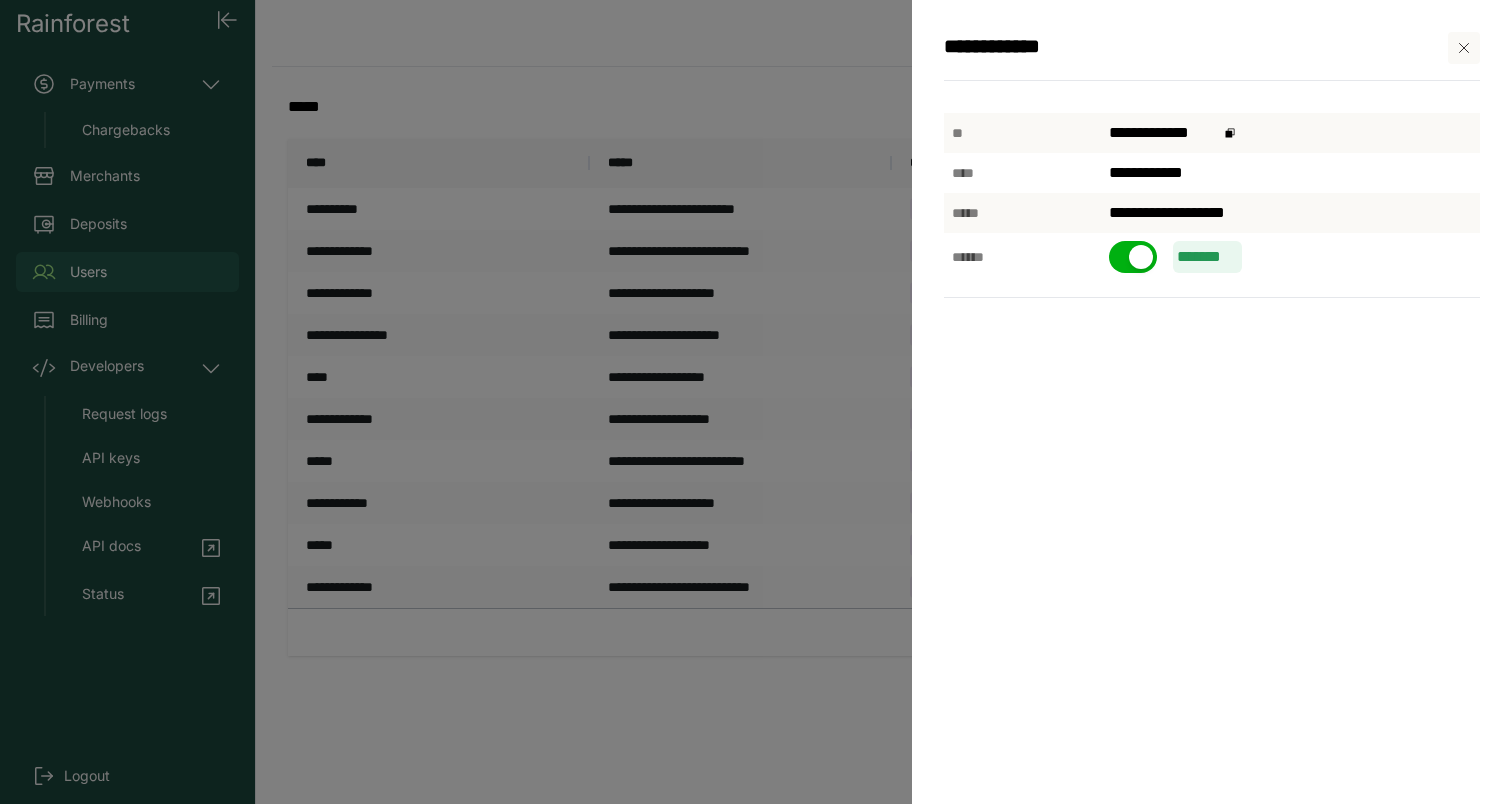 click at bounding box center (1464, 48) 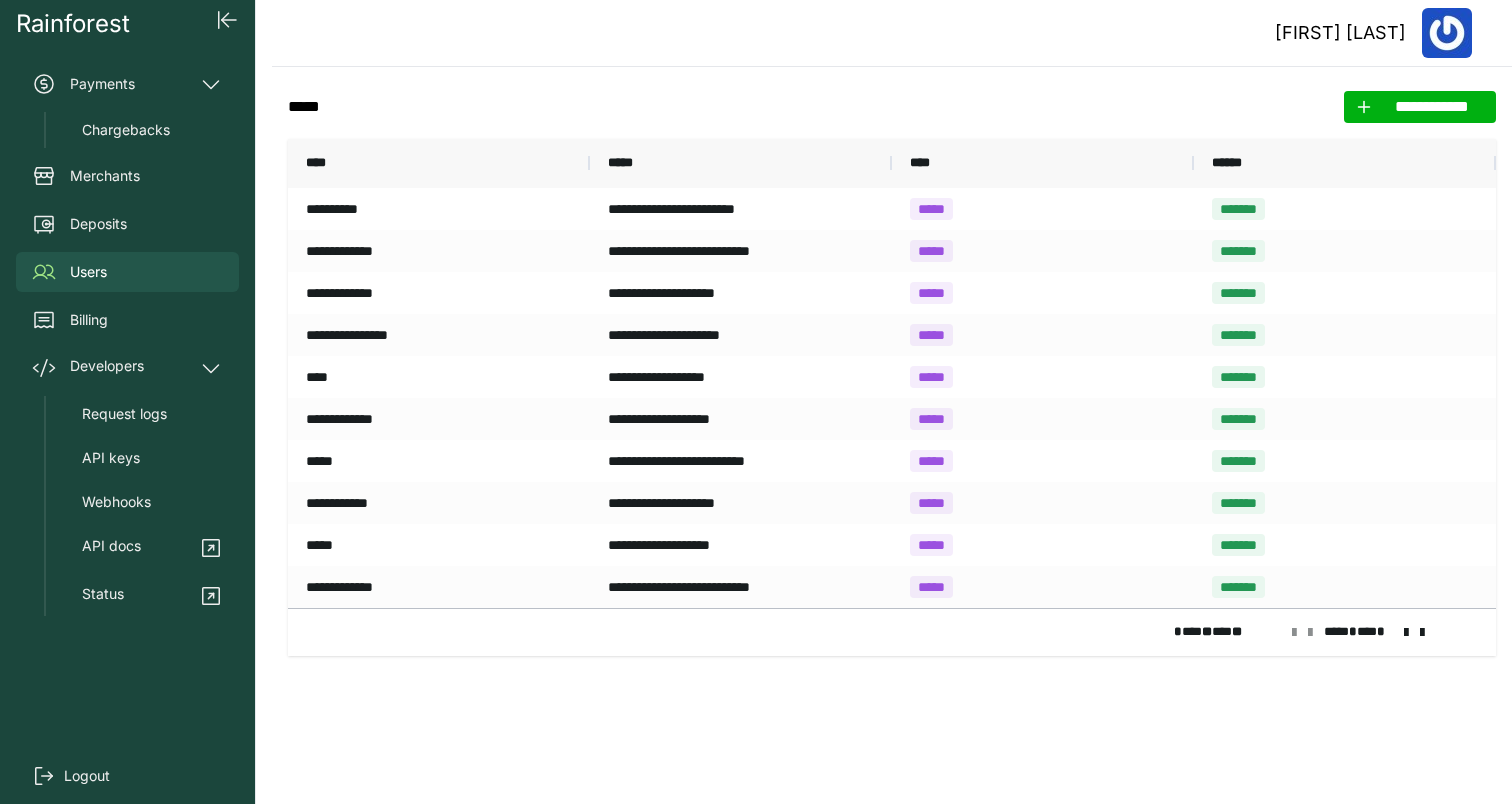 click at bounding box center [1406, 633] 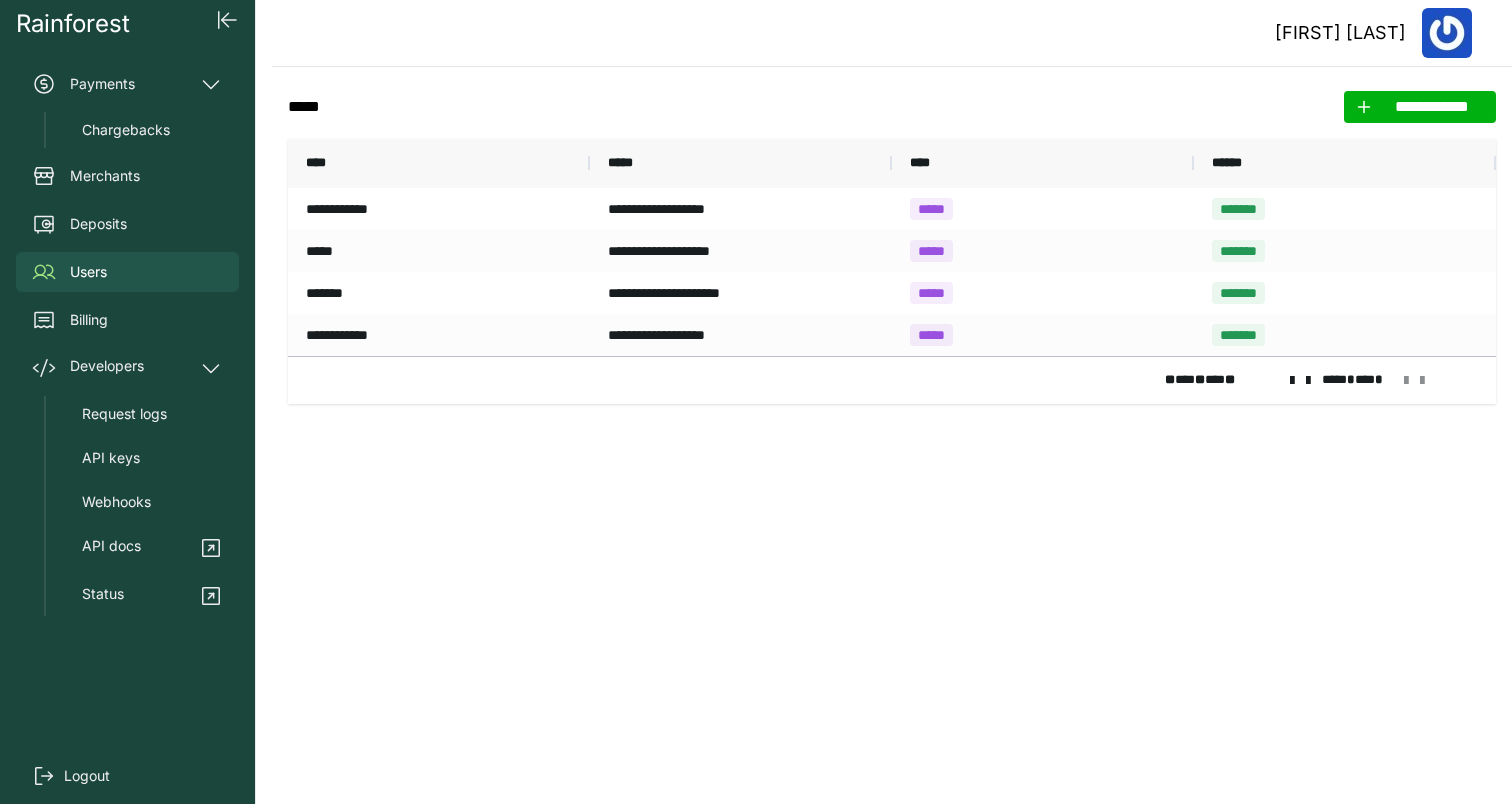 click on "**********" at bounding box center (892, 435) 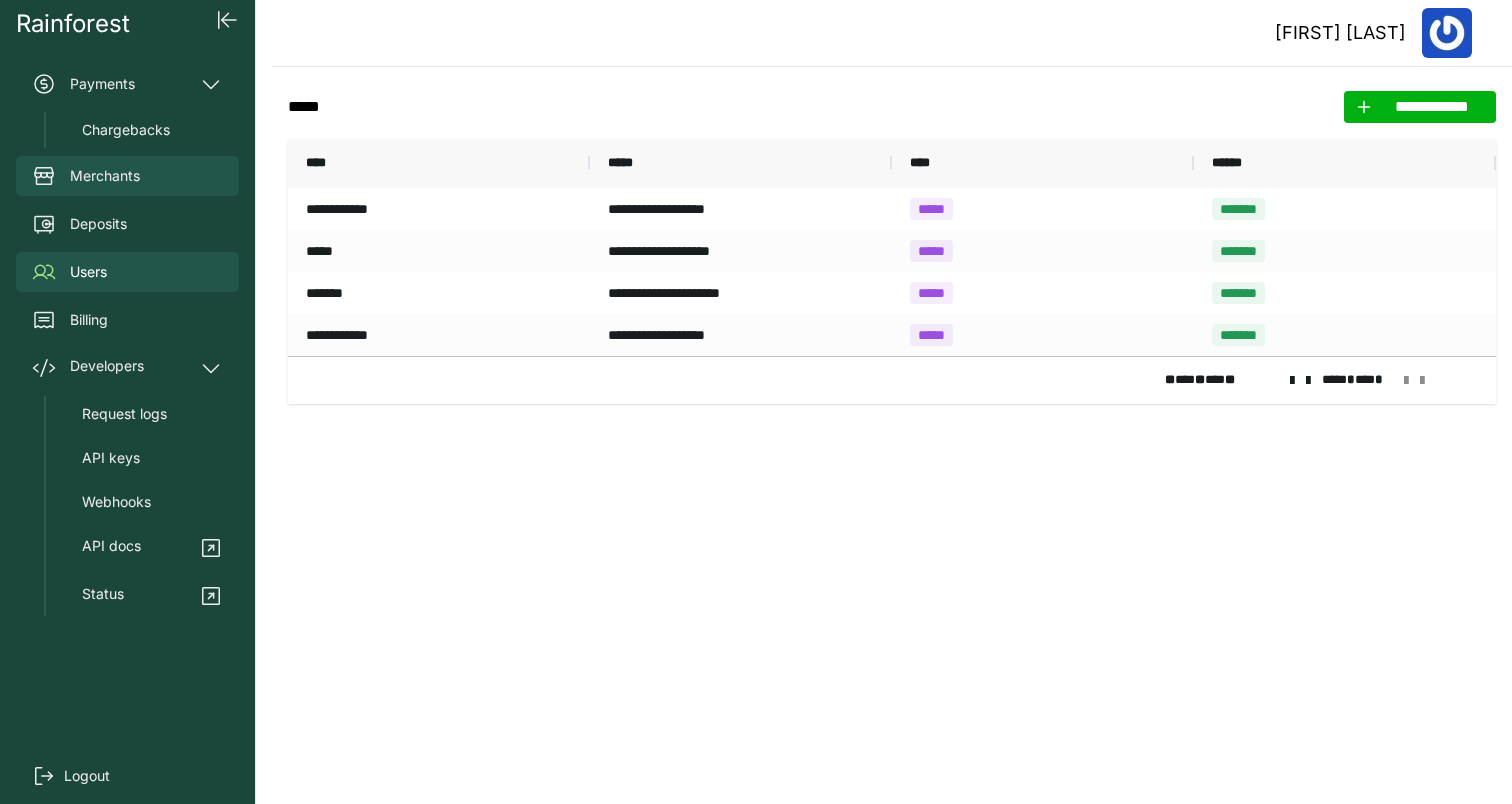 click on "Merchants" at bounding box center (127, 176) 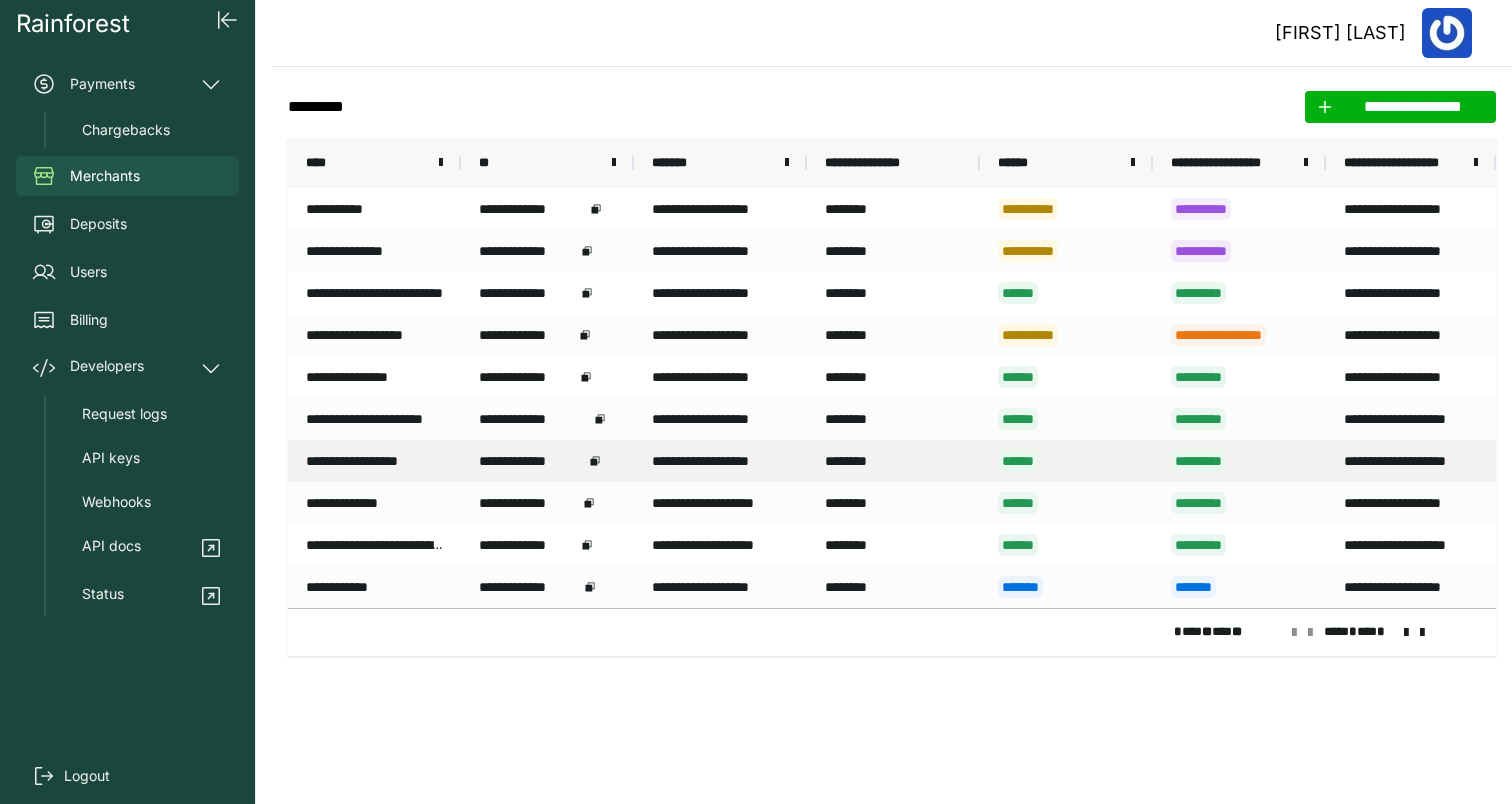 click on "**********" at bounding box center [374, 461] 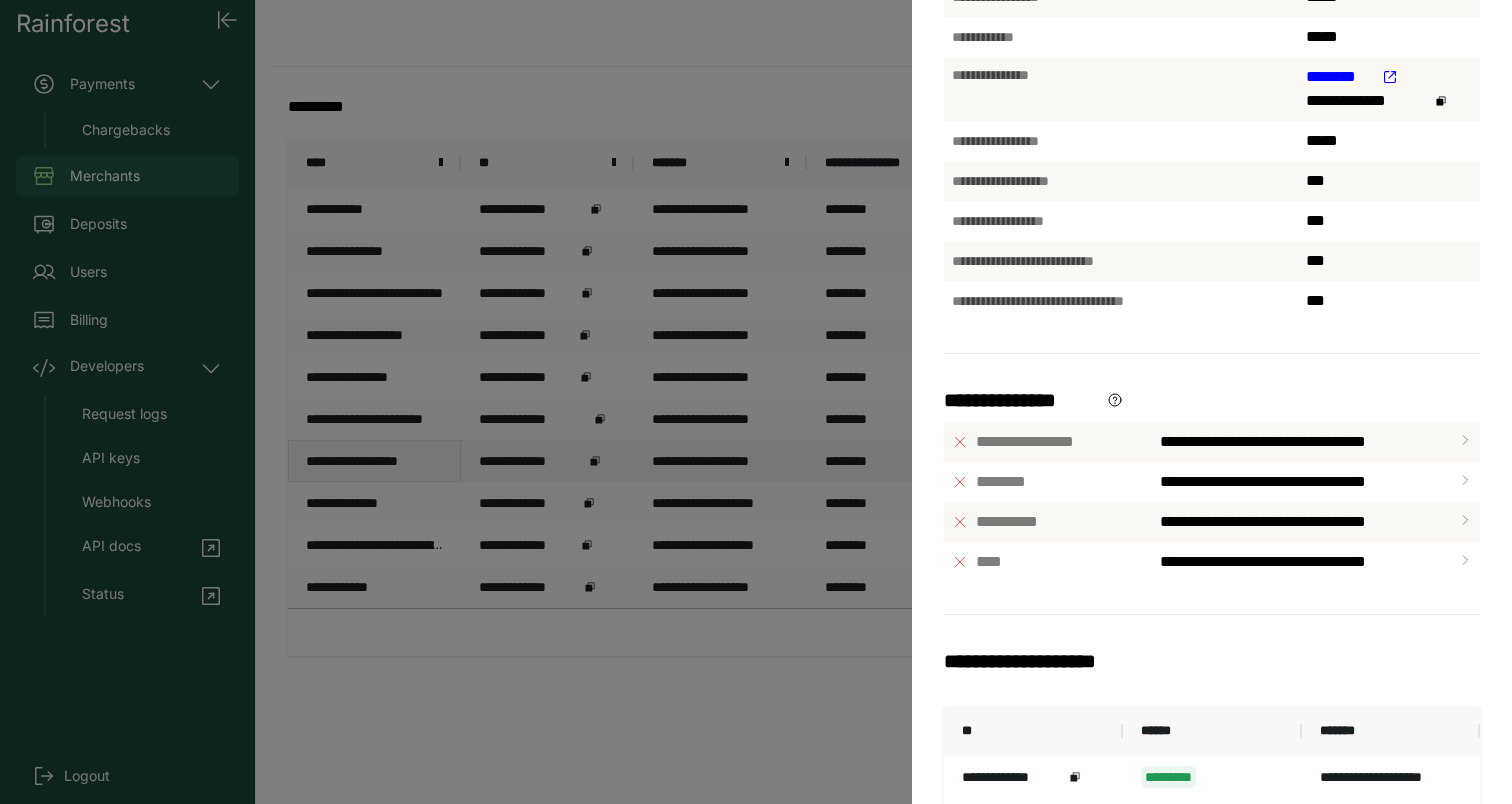 scroll, scrollTop: 535, scrollLeft: 0, axis: vertical 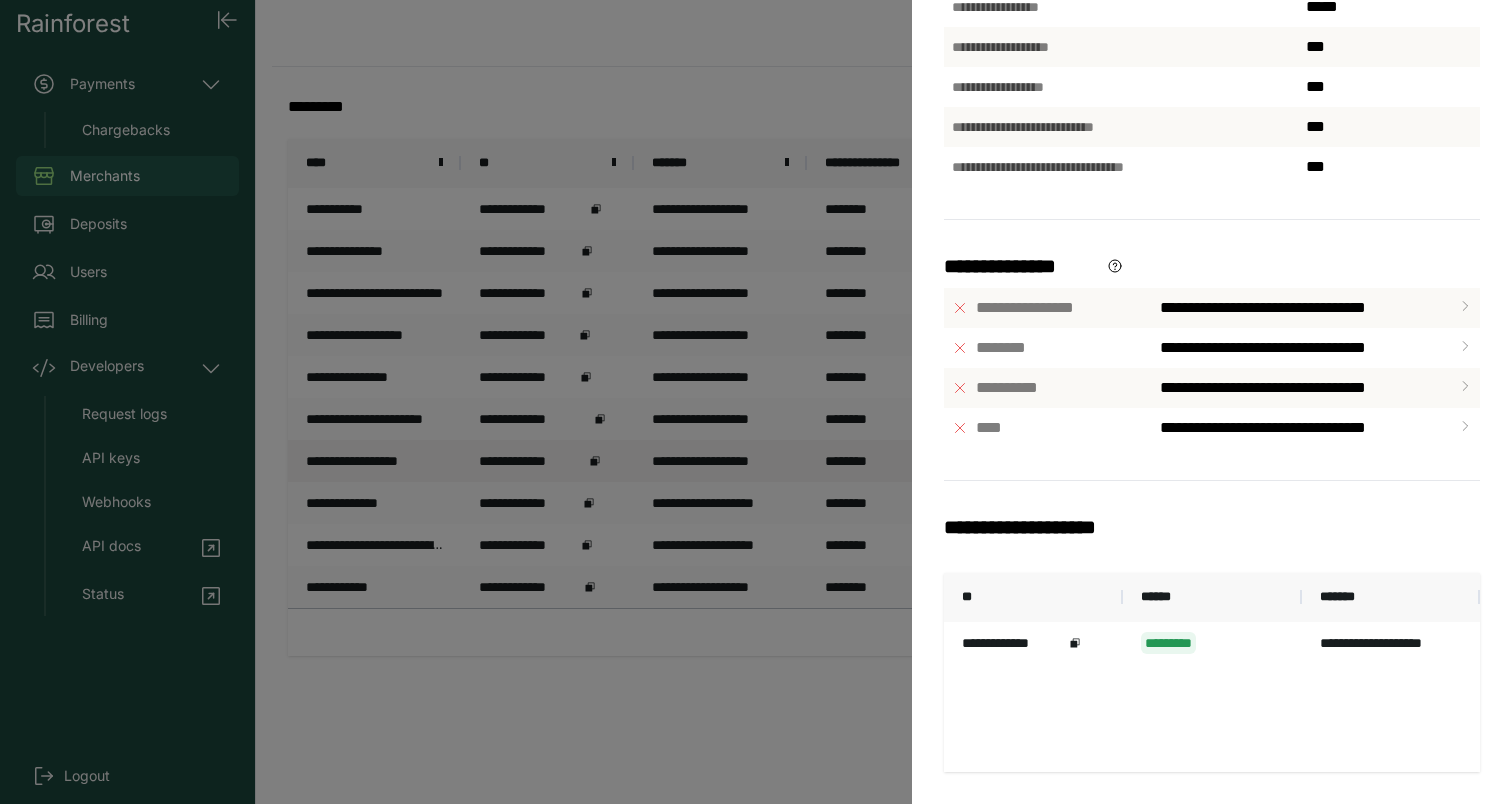 click on "**********" at bounding box center (756, 402) 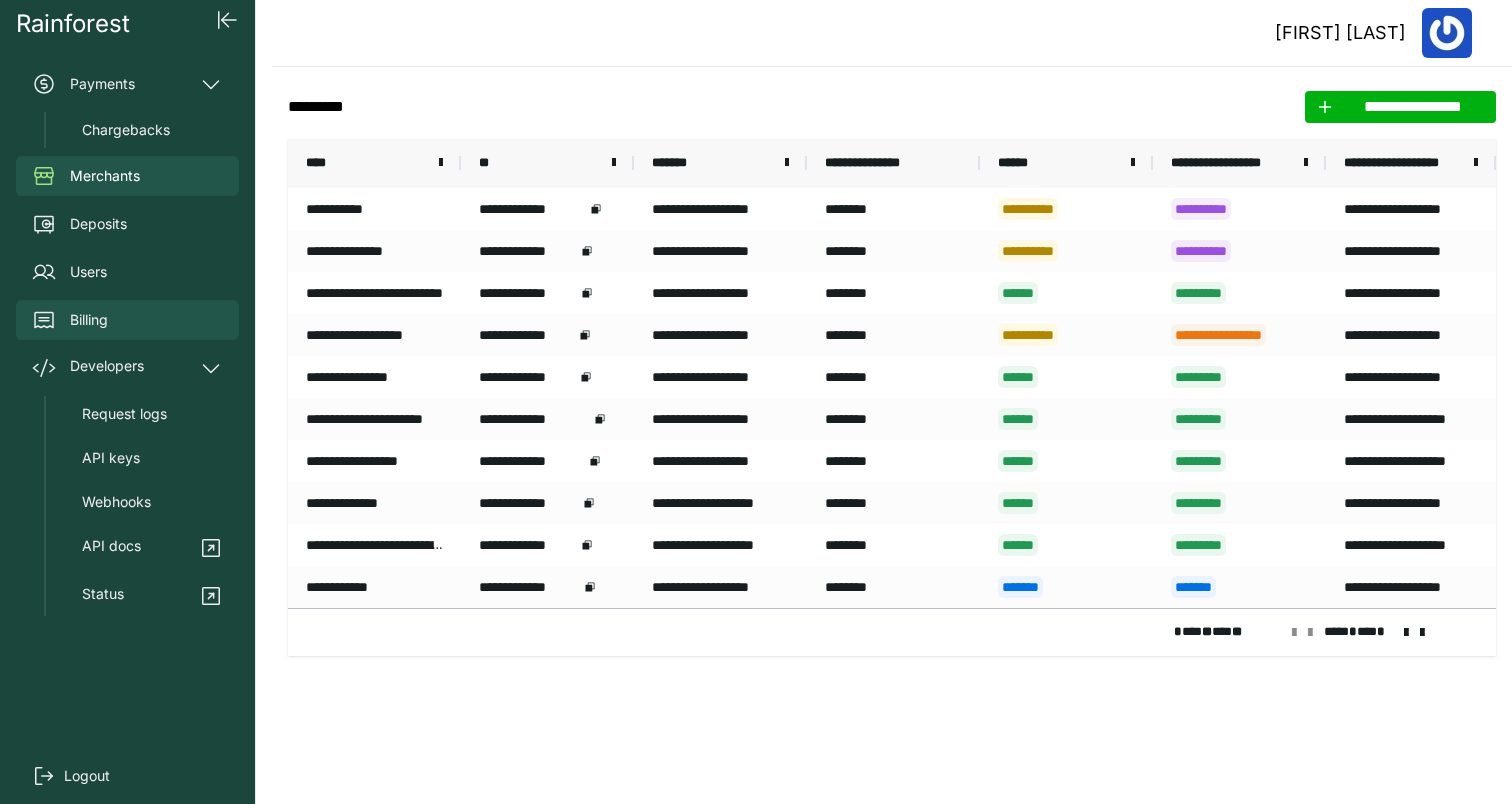 click on "Billing" at bounding box center (89, 320) 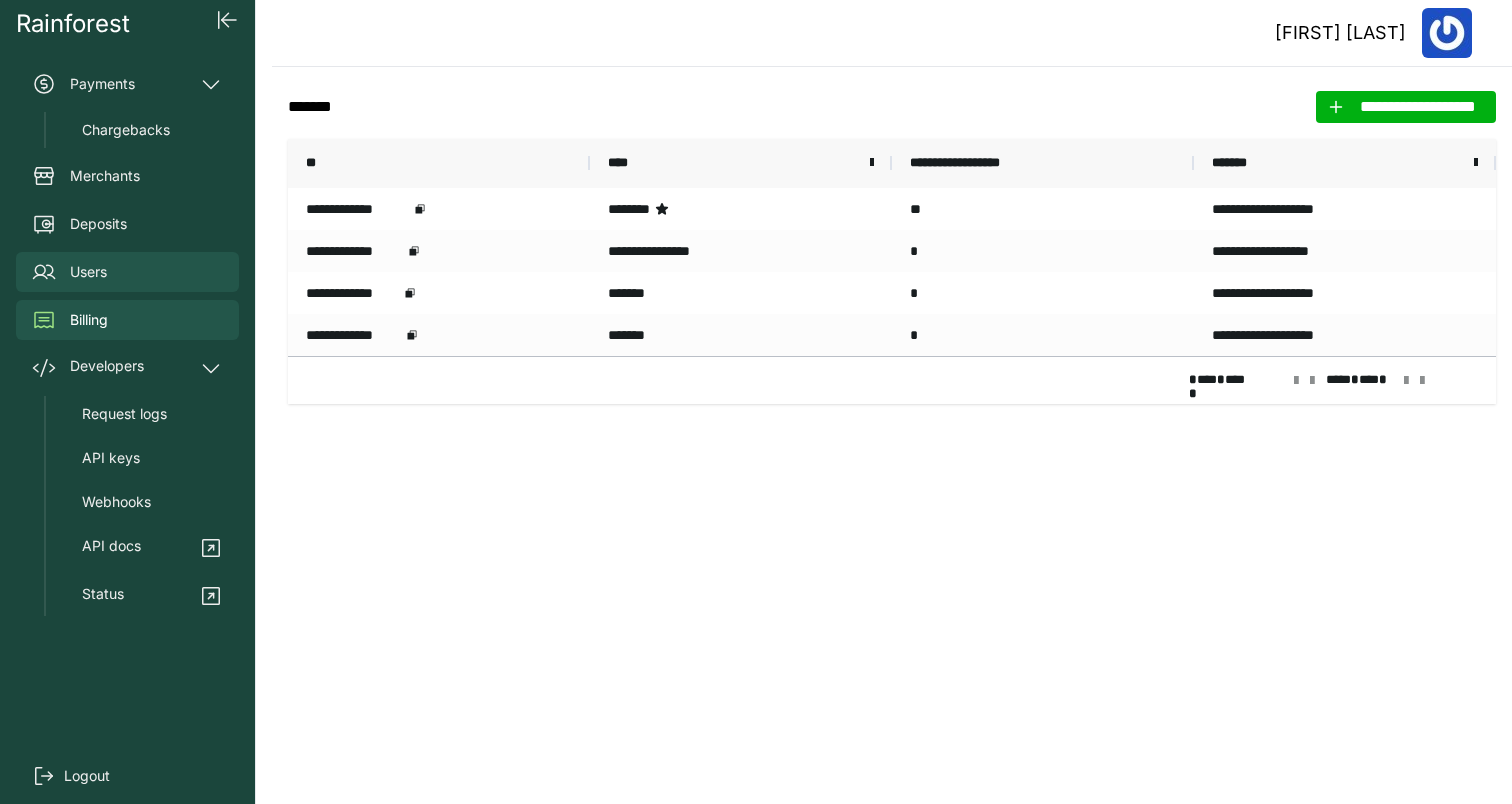 click on "Users" at bounding box center (127, 272) 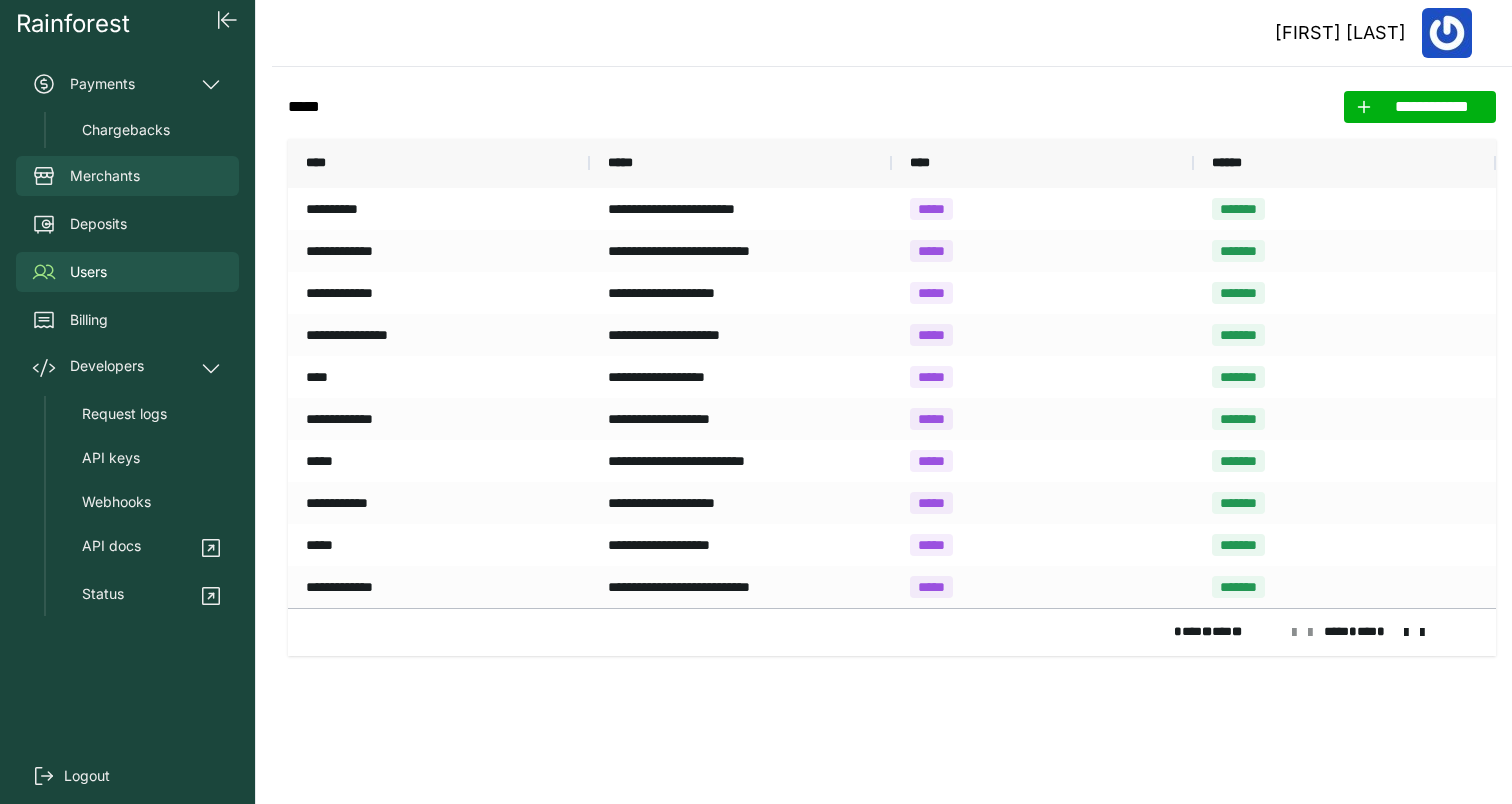 click on "Merchants" at bounding box center [127, 176] 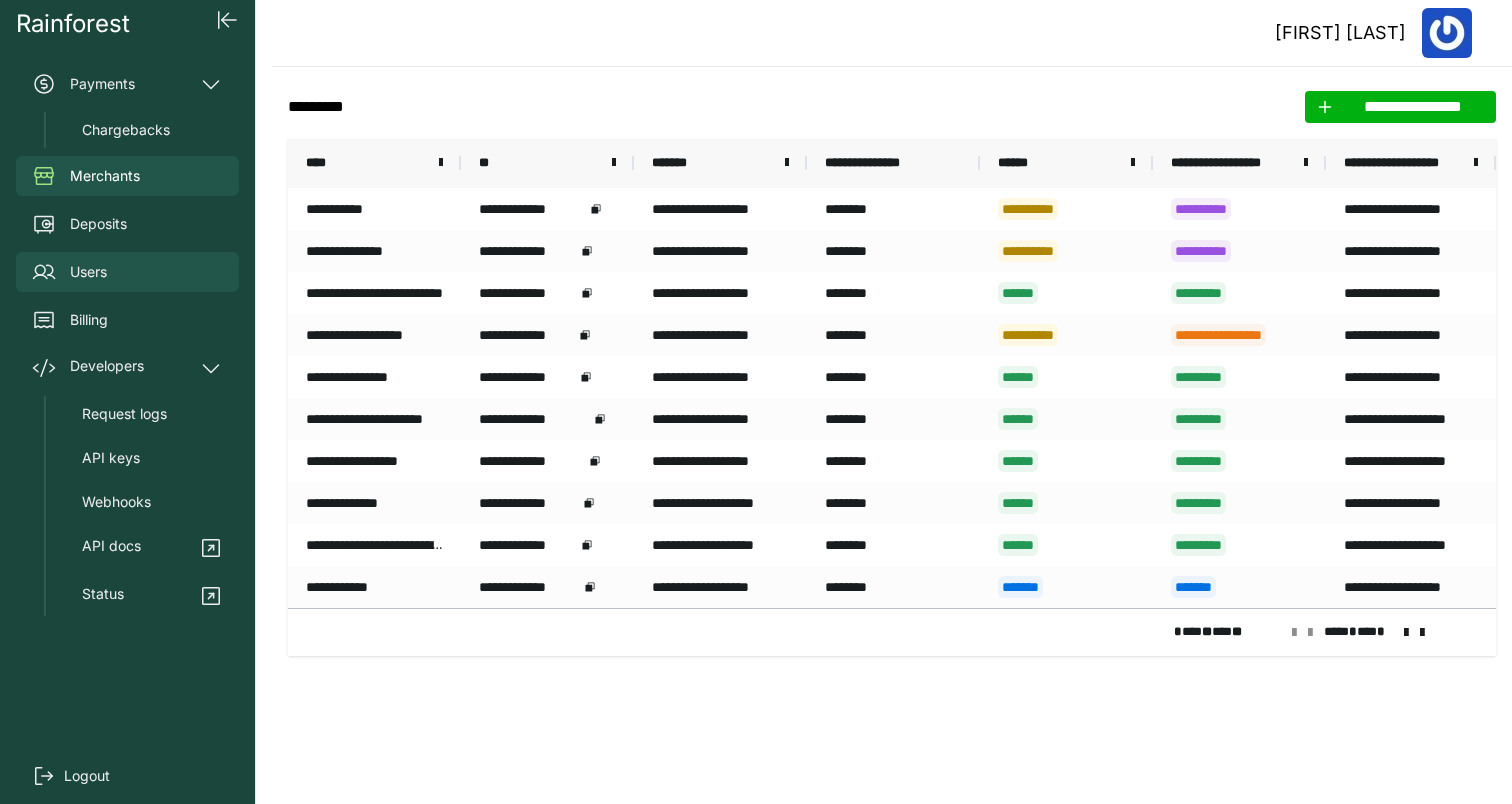 click on "Users" at bounding box center [88, 272] 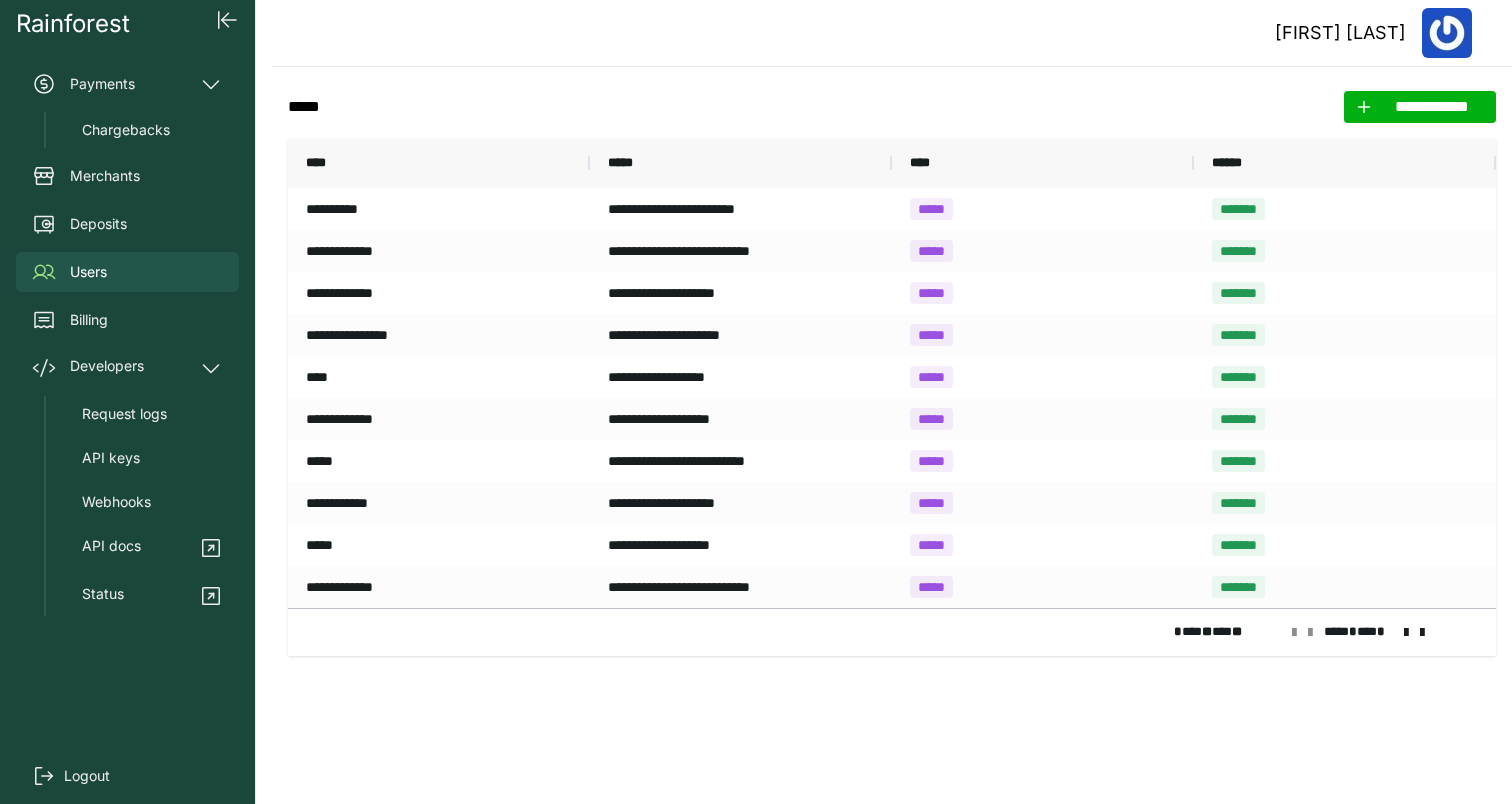 click at bounding box center (1406, 633) 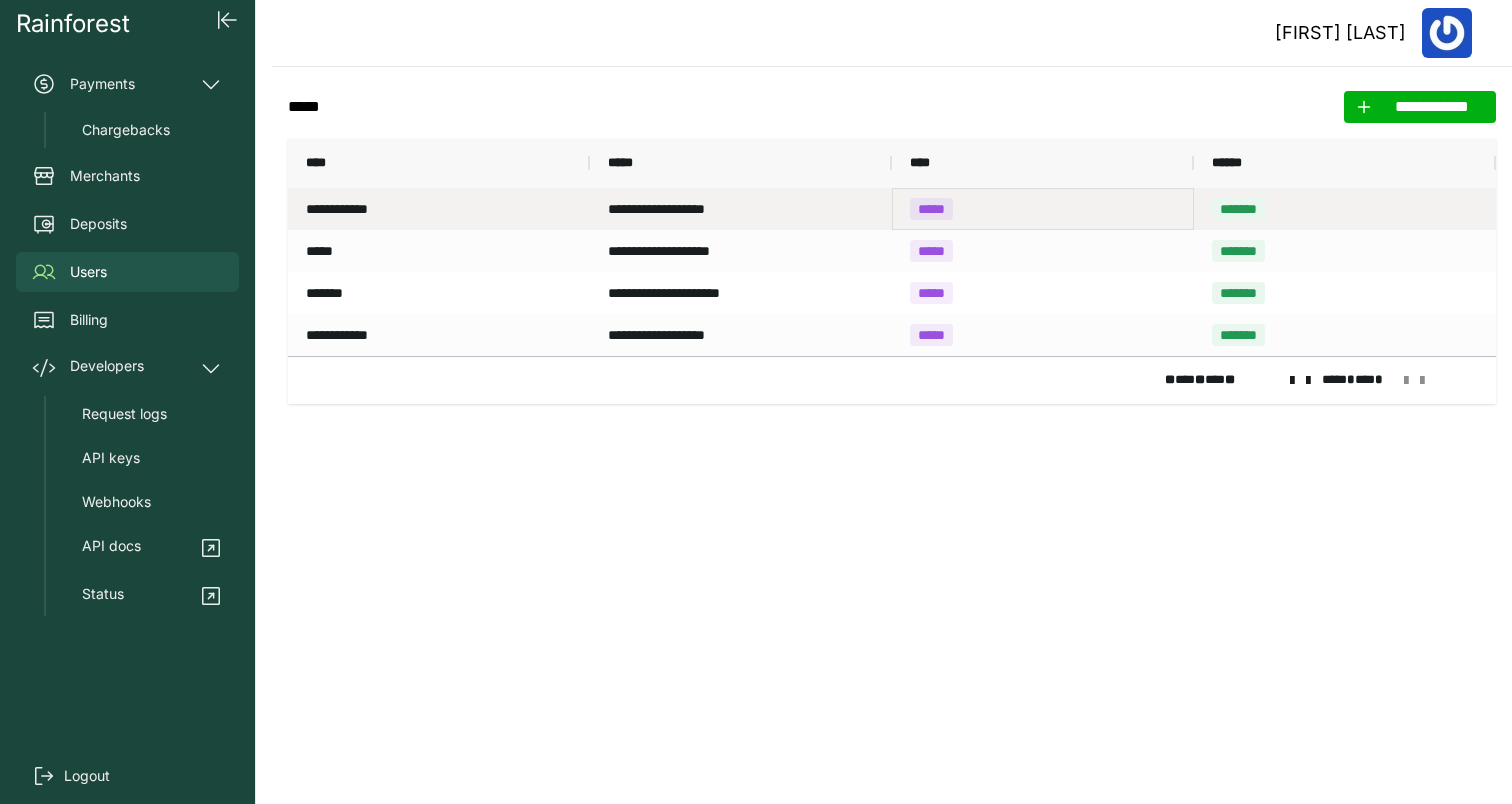 click on "*****" at bounding box center [1043, 209] 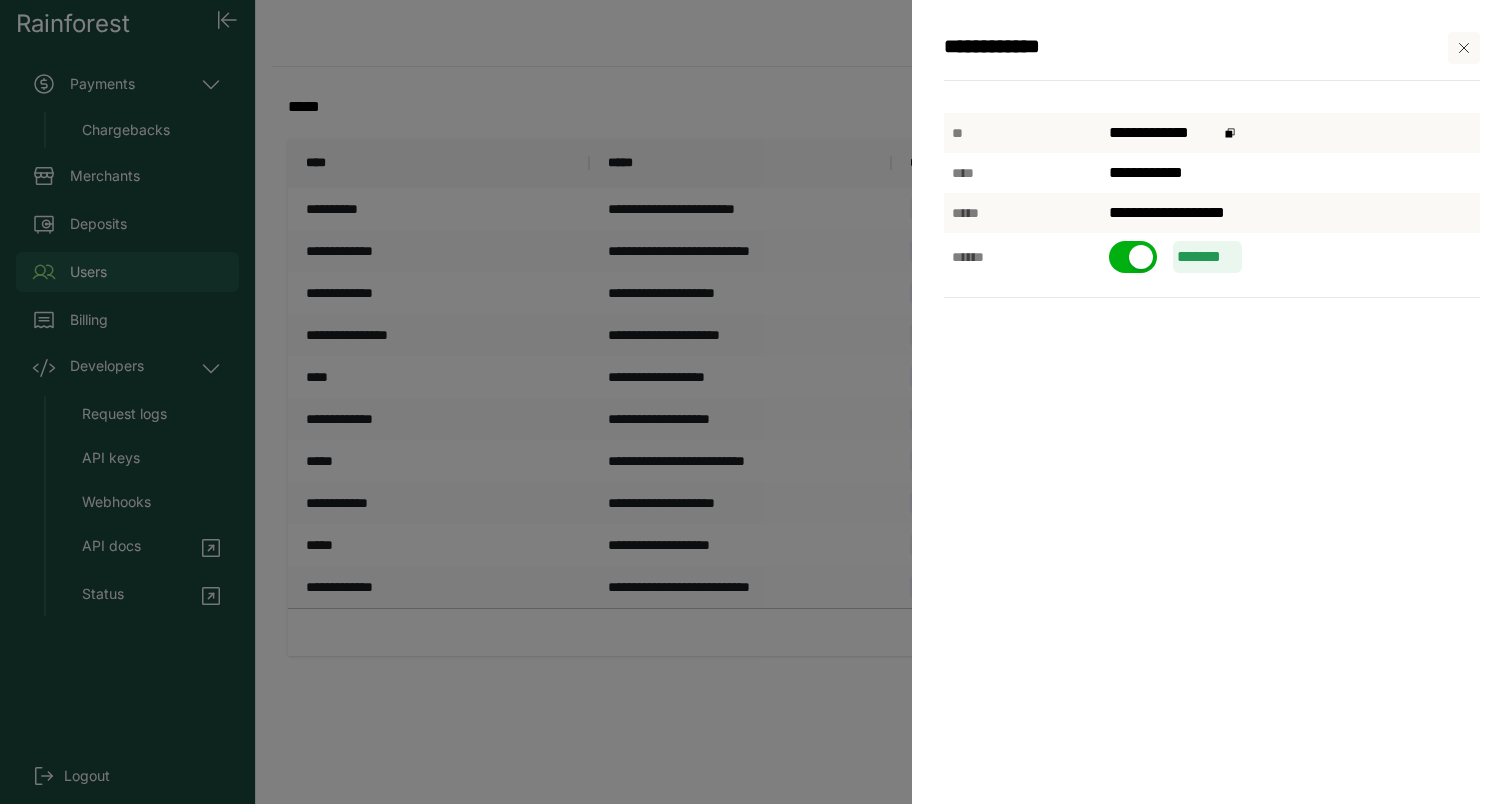 click at bounding box center [1141, 257] 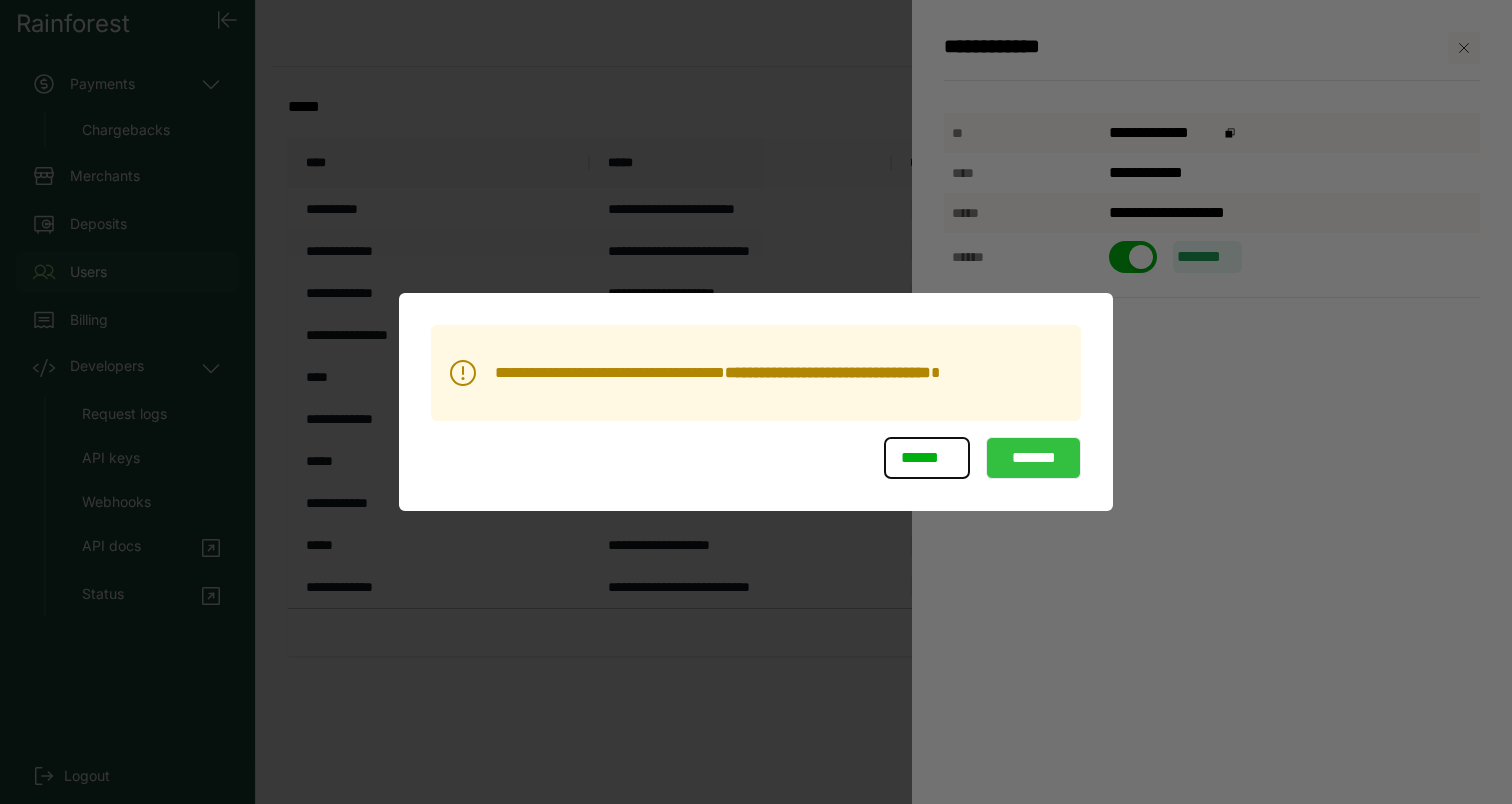 click on "*******" at bounding box center [1033, 458] 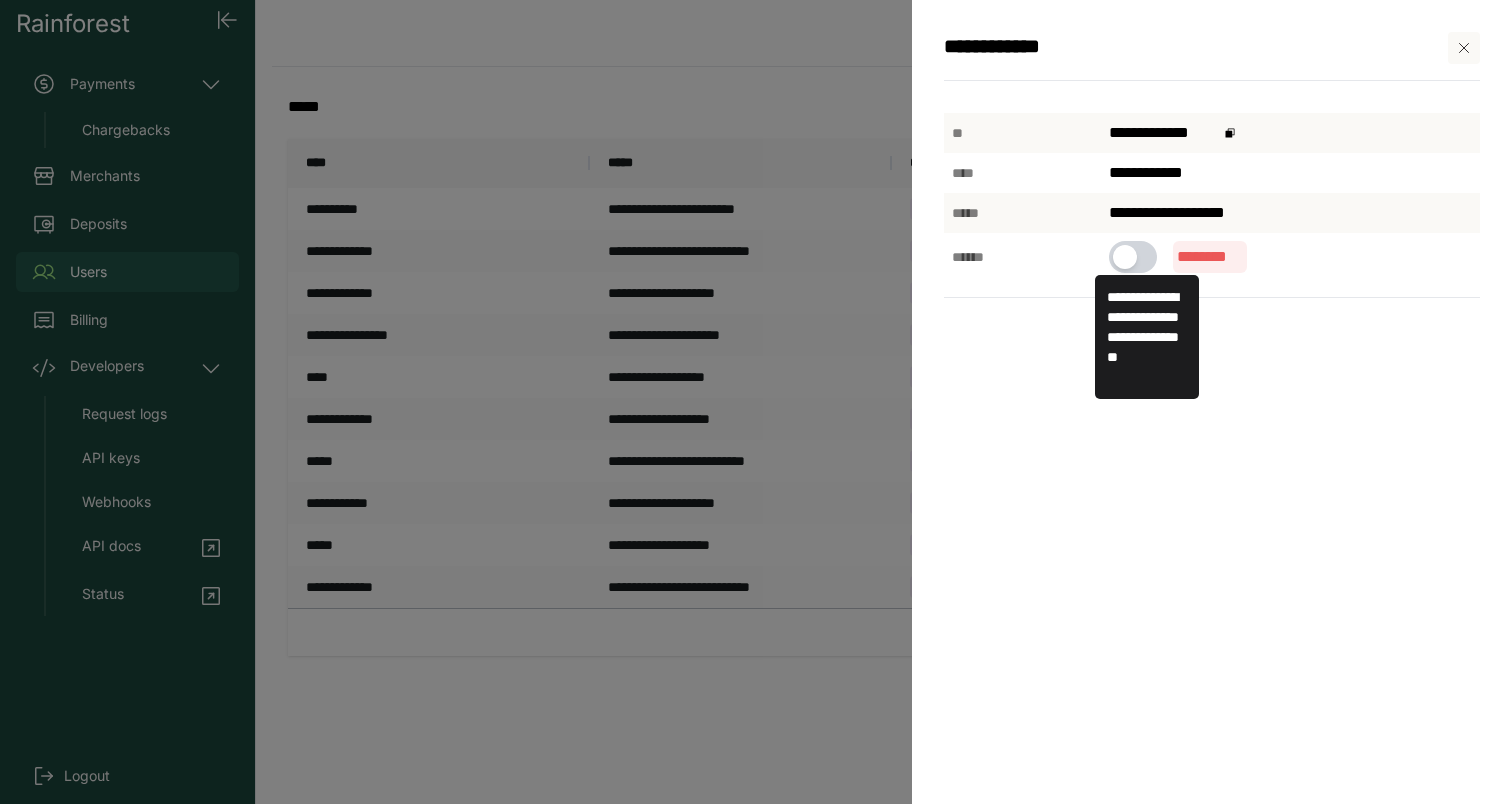 click at bounding box center [1125, 257] 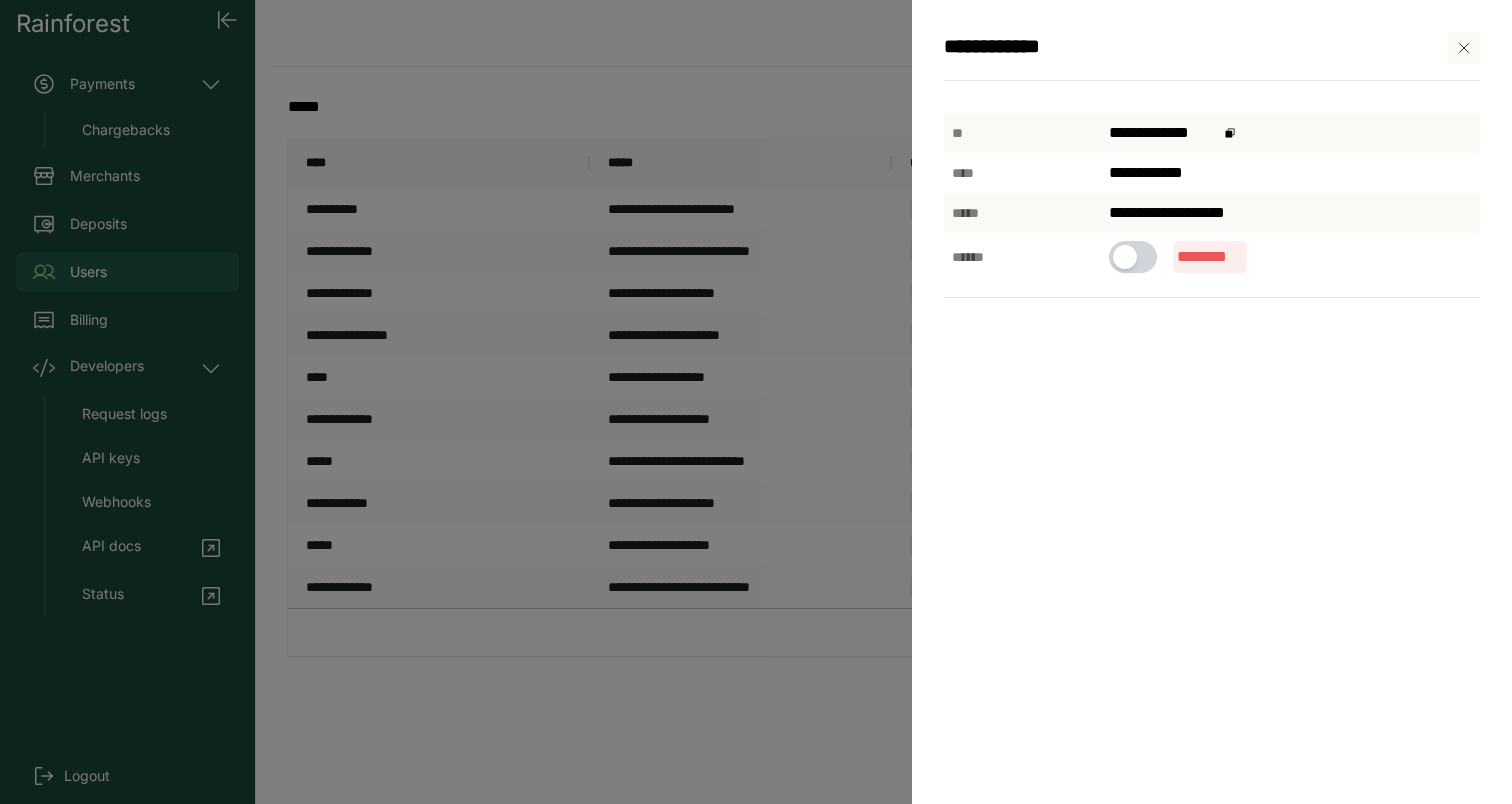 click at bounding box center (1464, 48) 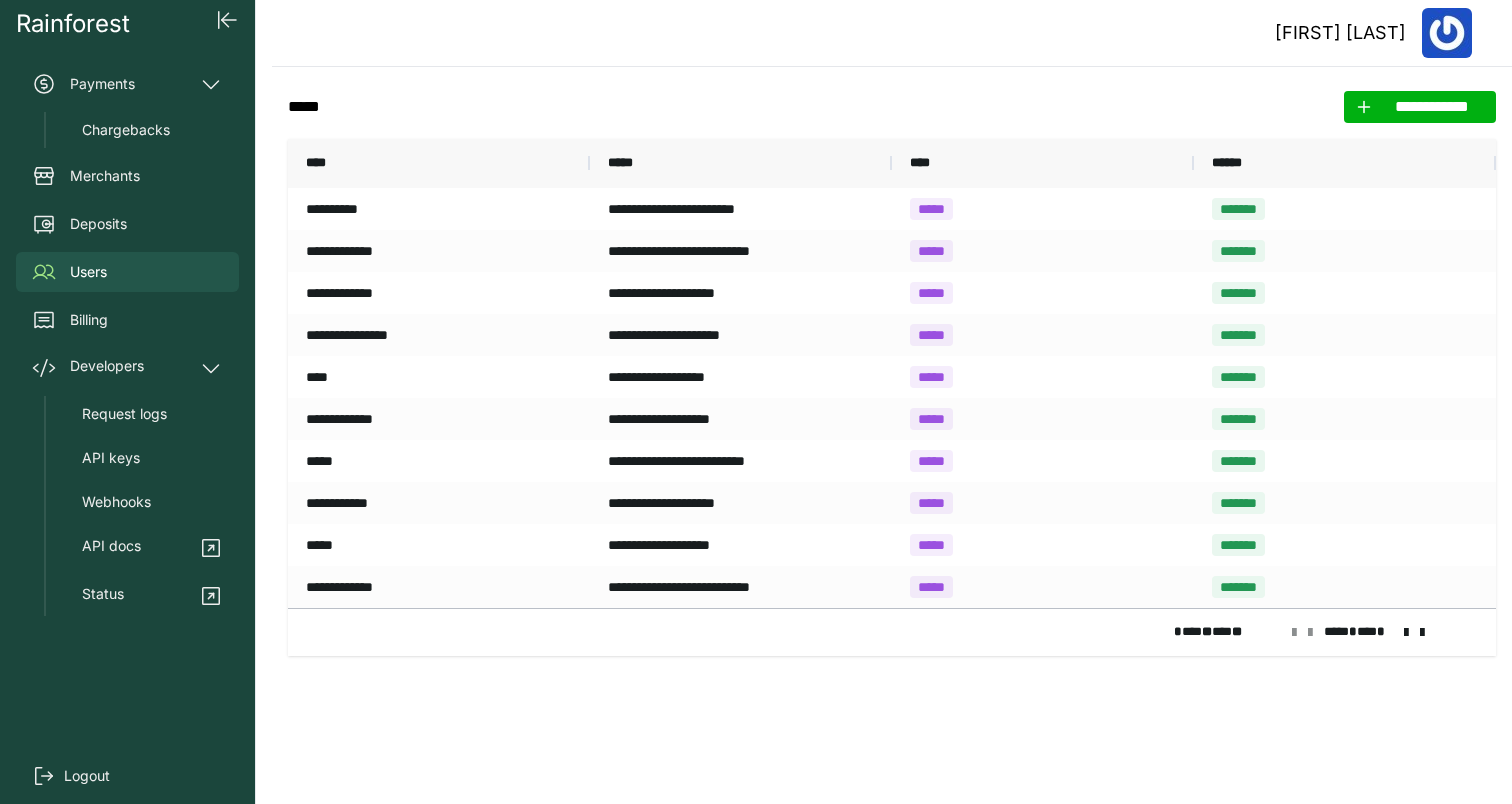 click at bounding box center [1406, 633] 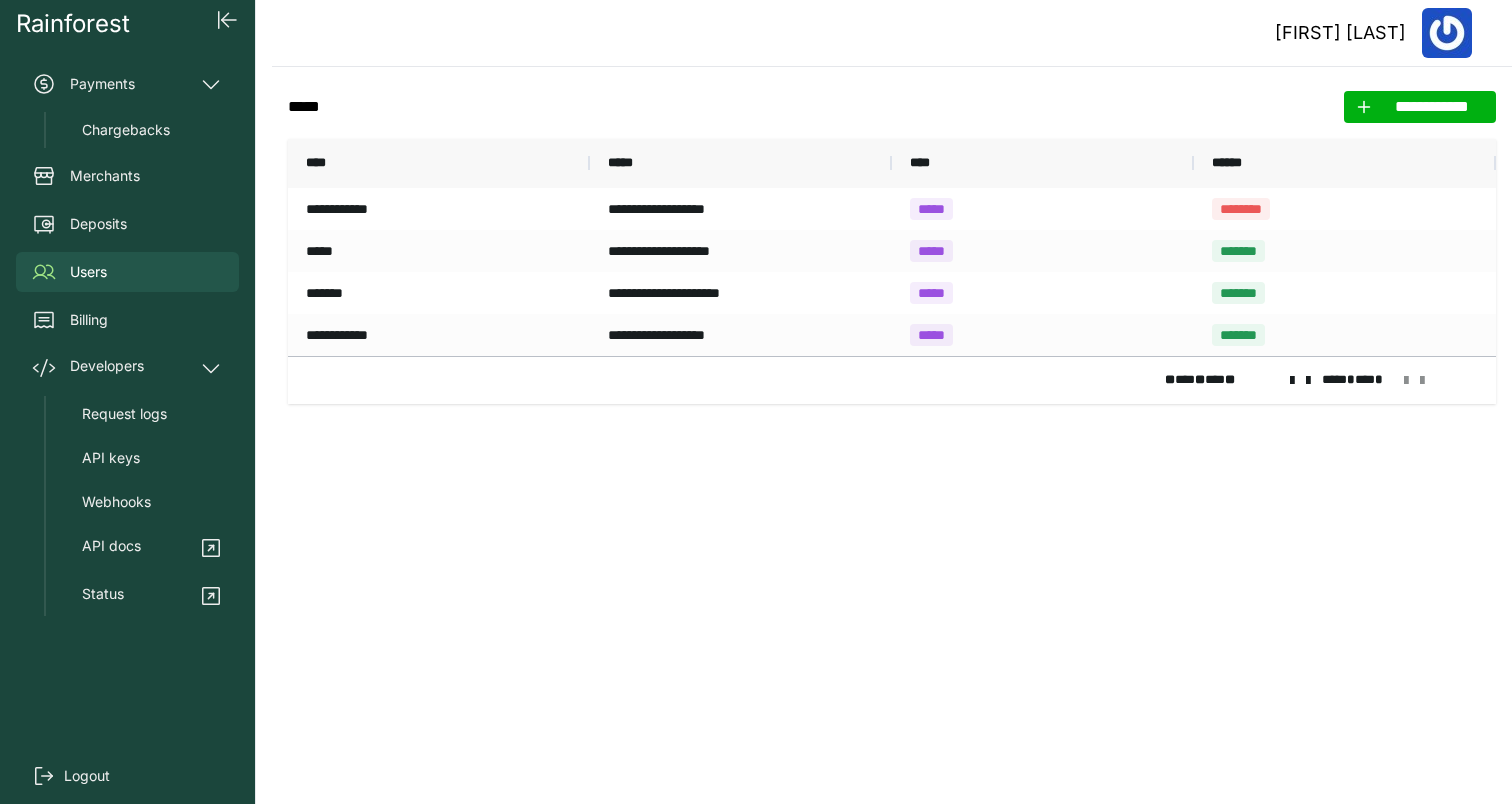 click at bounding box center (1308, 381) 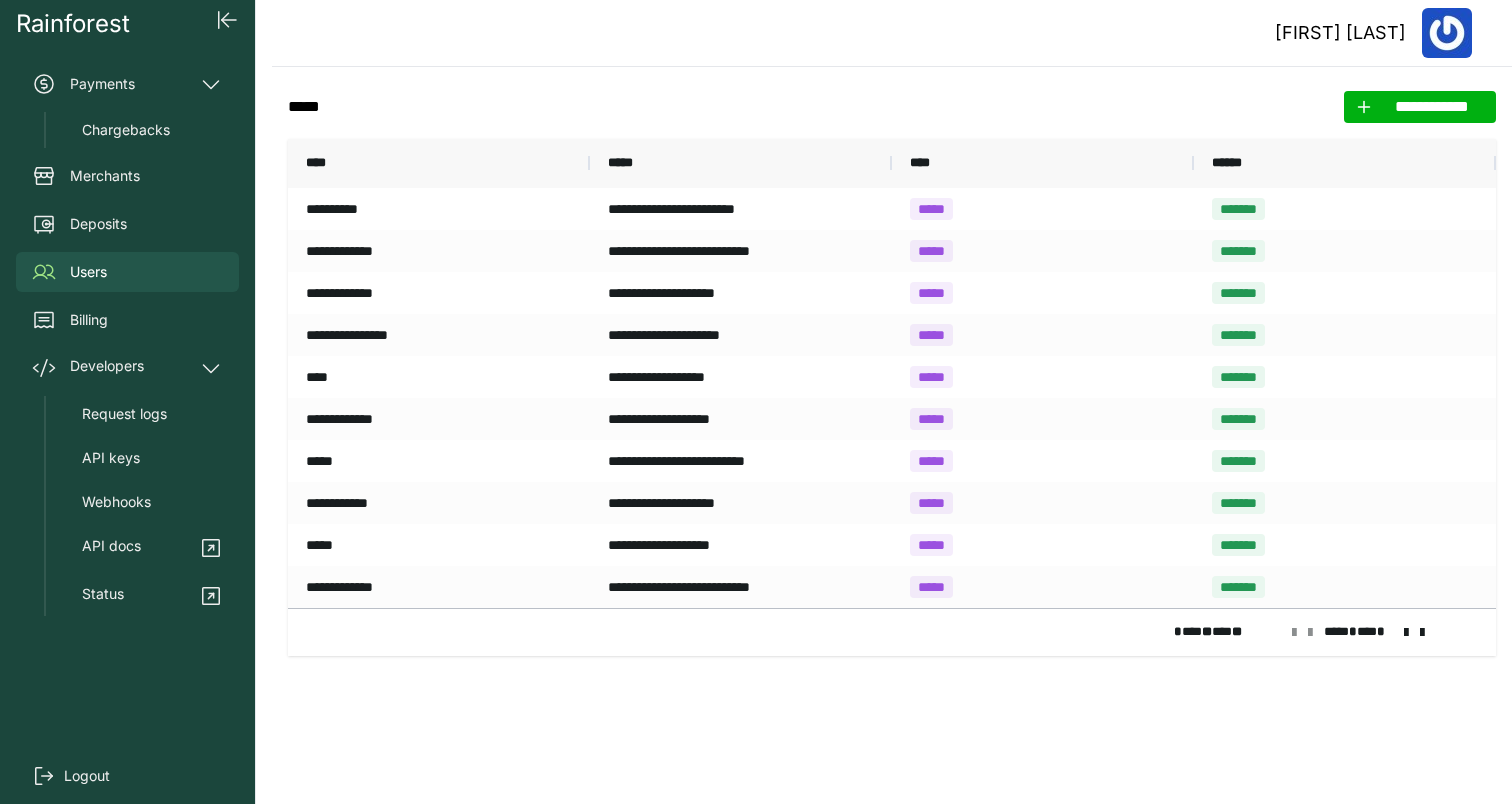 click at bounding box center (1406, 633) 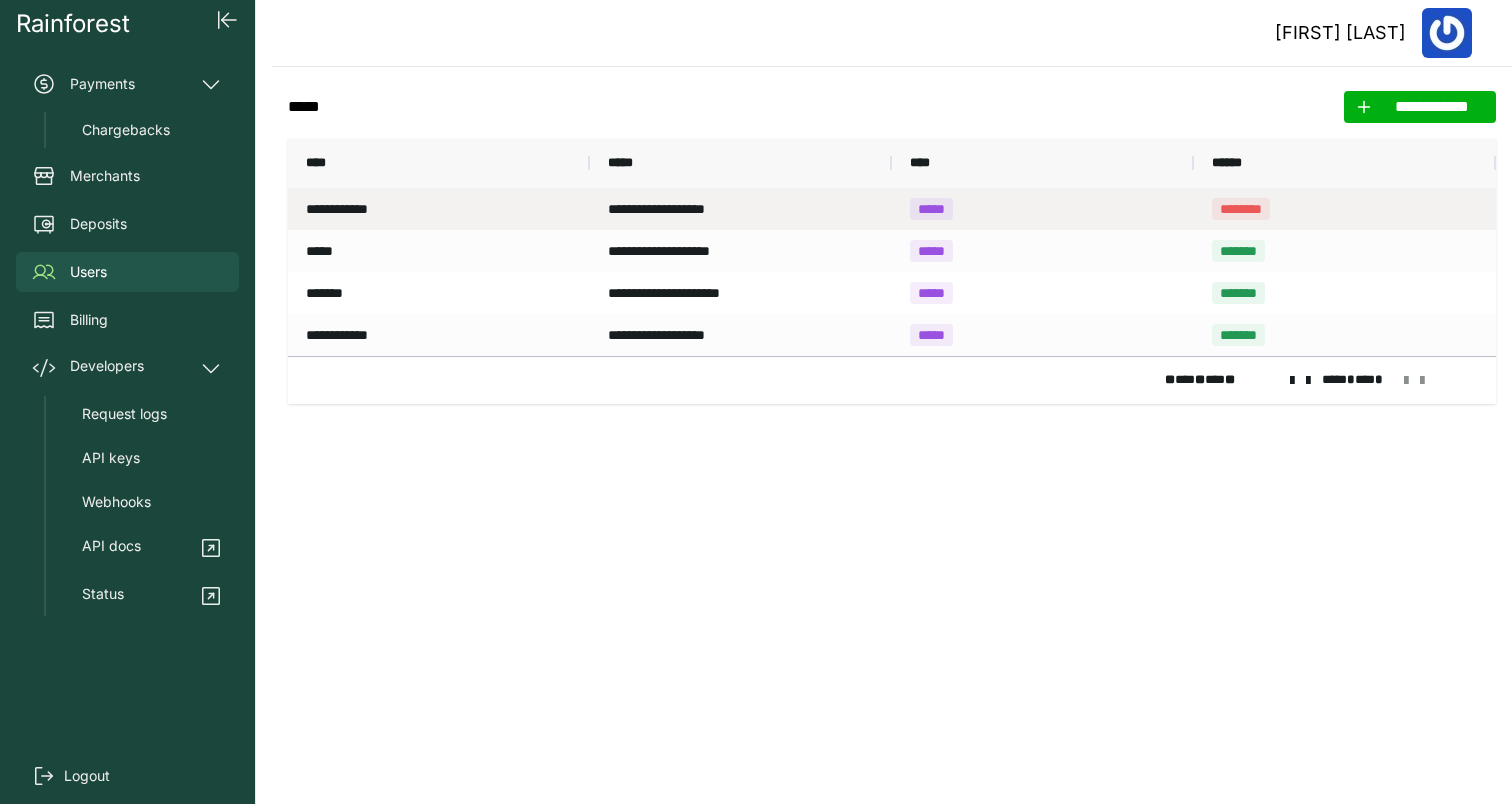 click on "*****" at bounding box center [1043, 209] 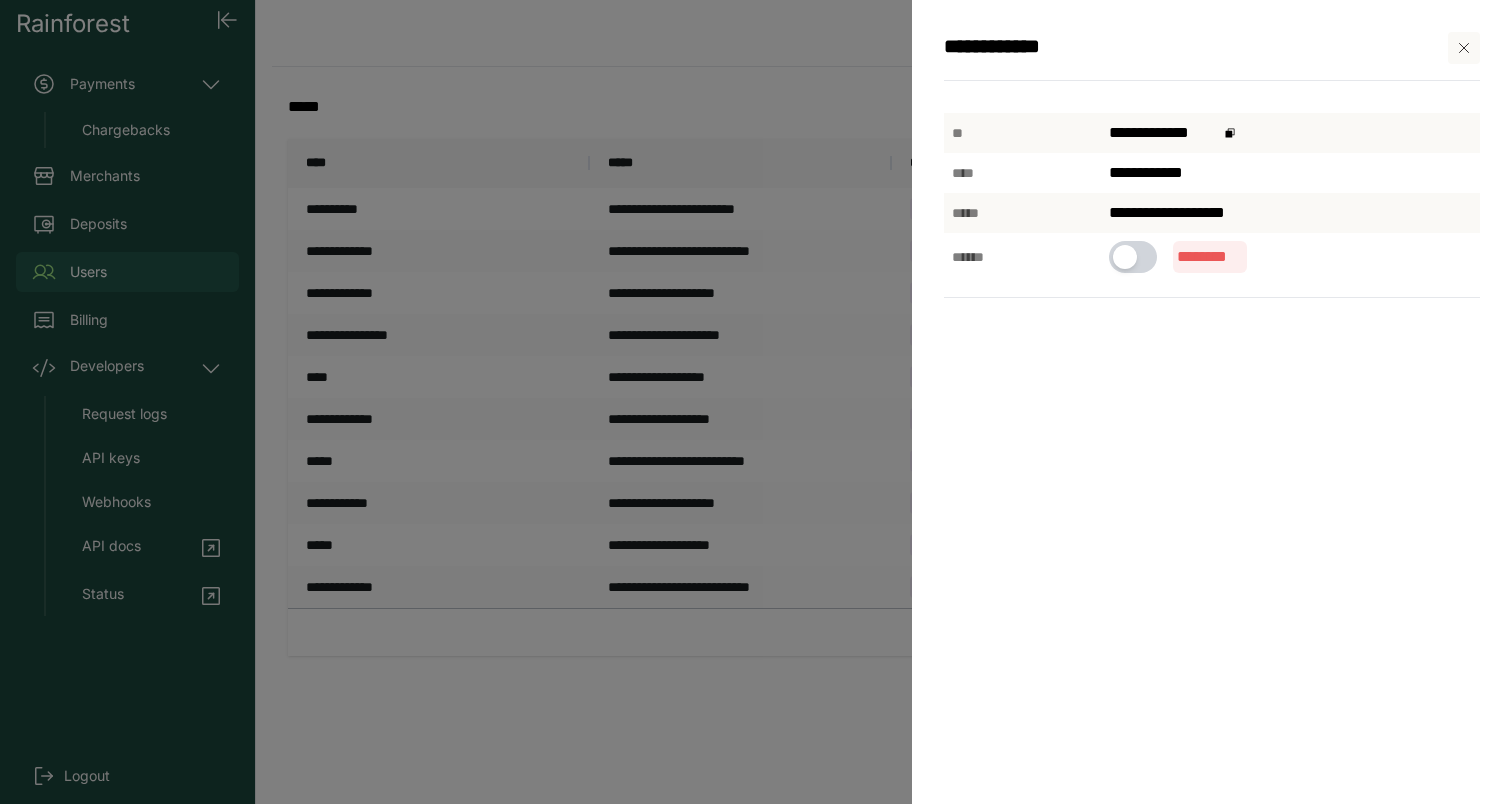 click at bounding box center (1464, 48) 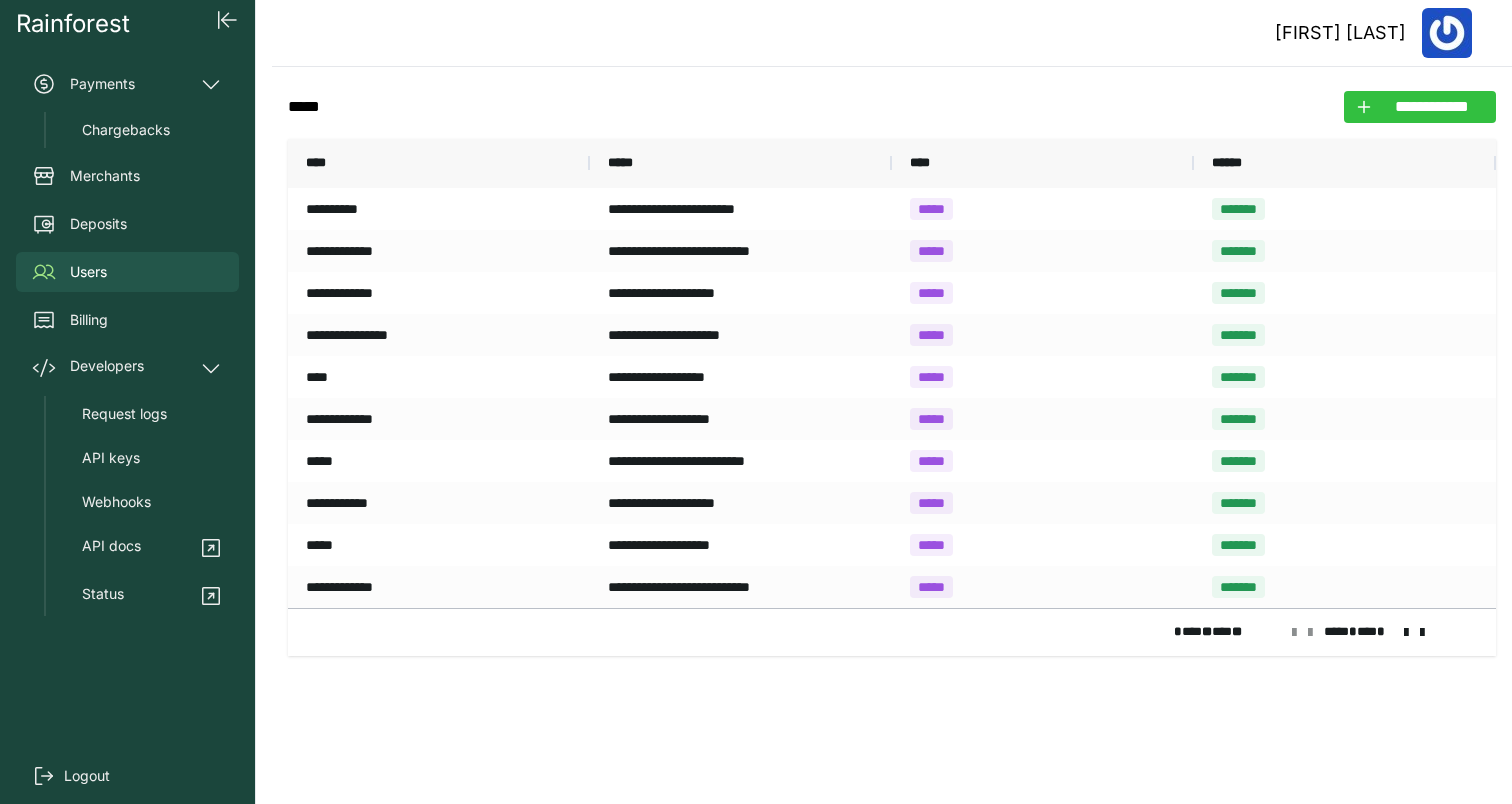 click on "**********" at bounding box center [1432, 107] 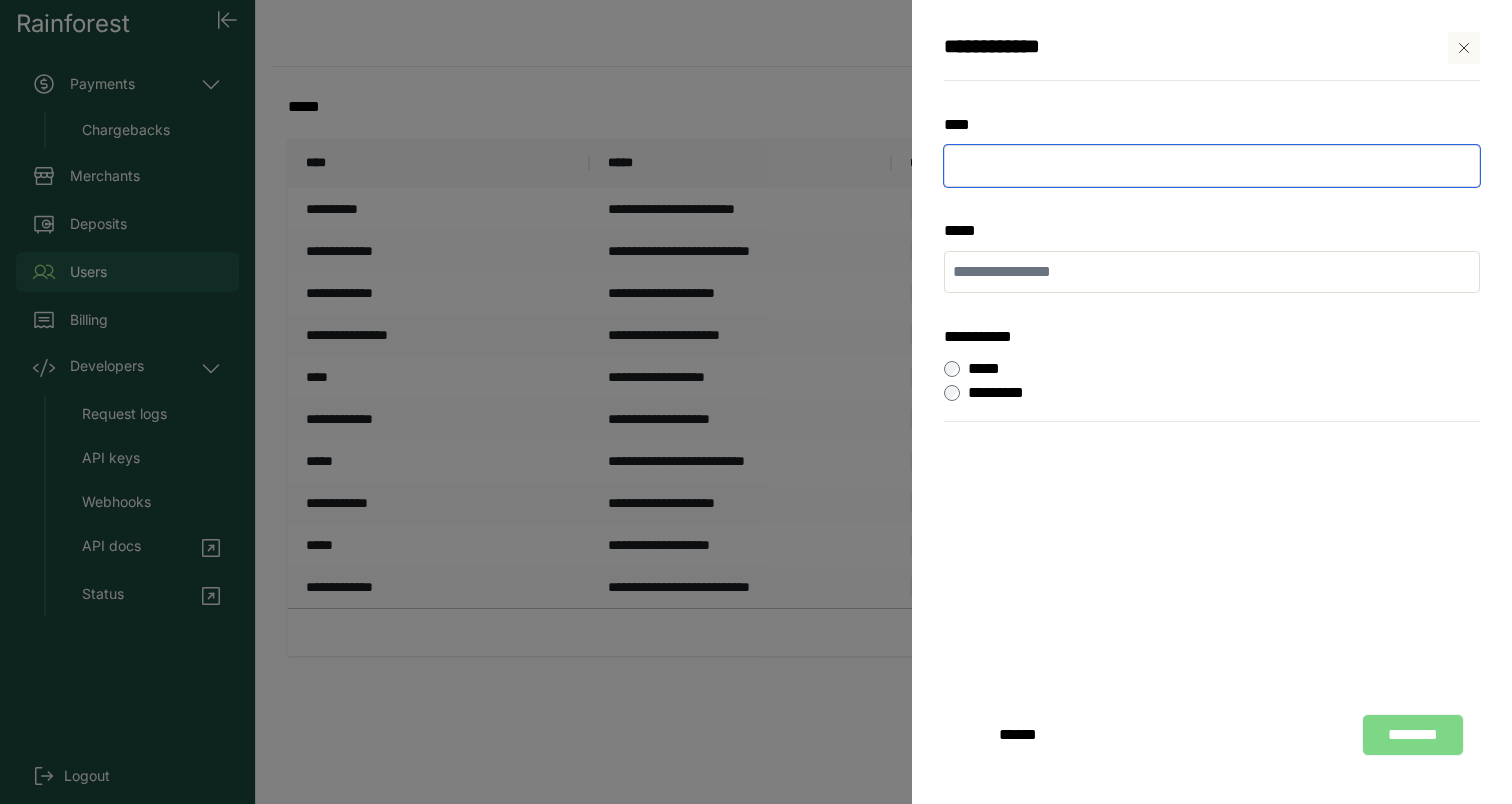 click at bounding box center [1212, 166] 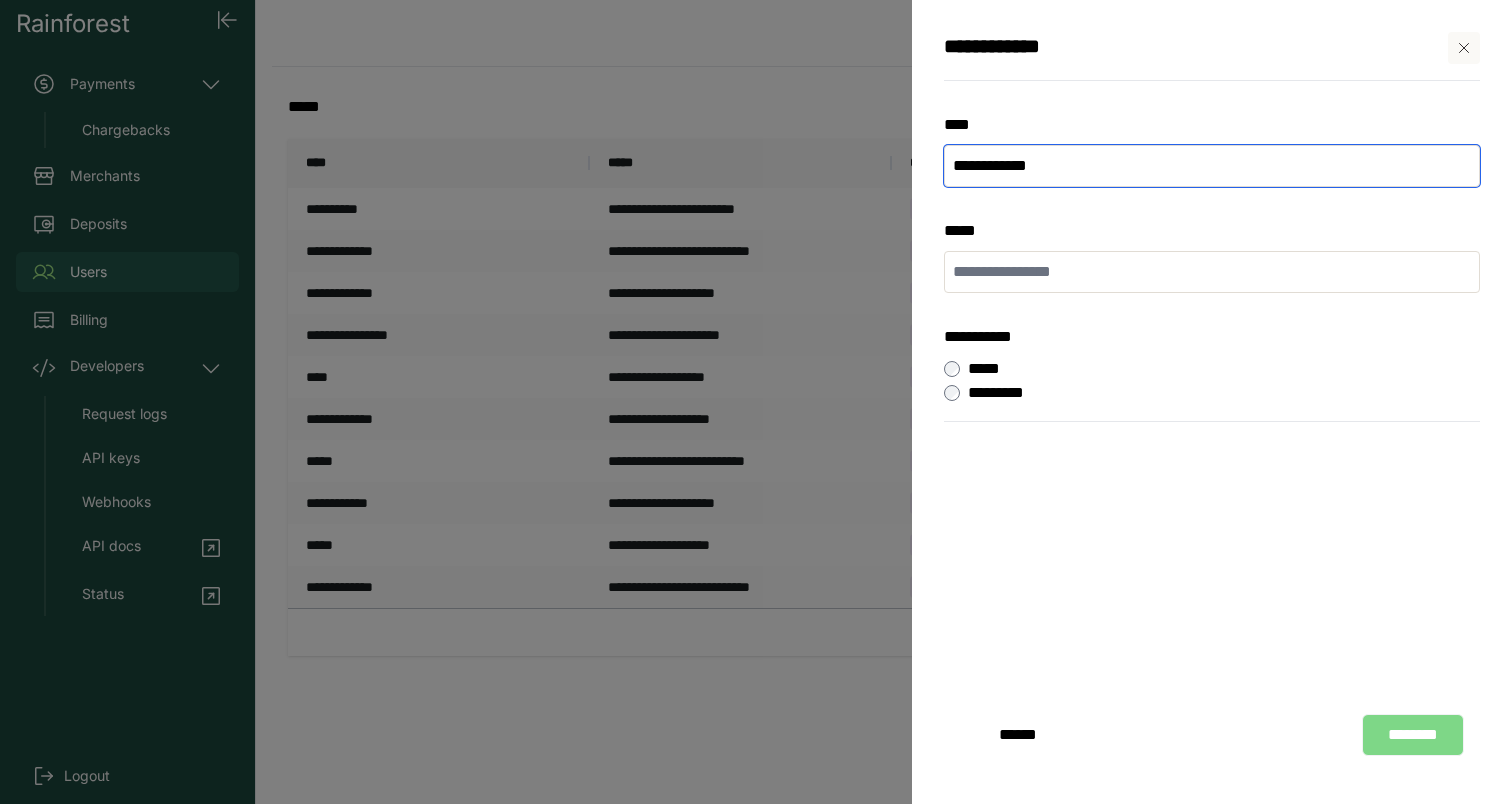 type on "**********" 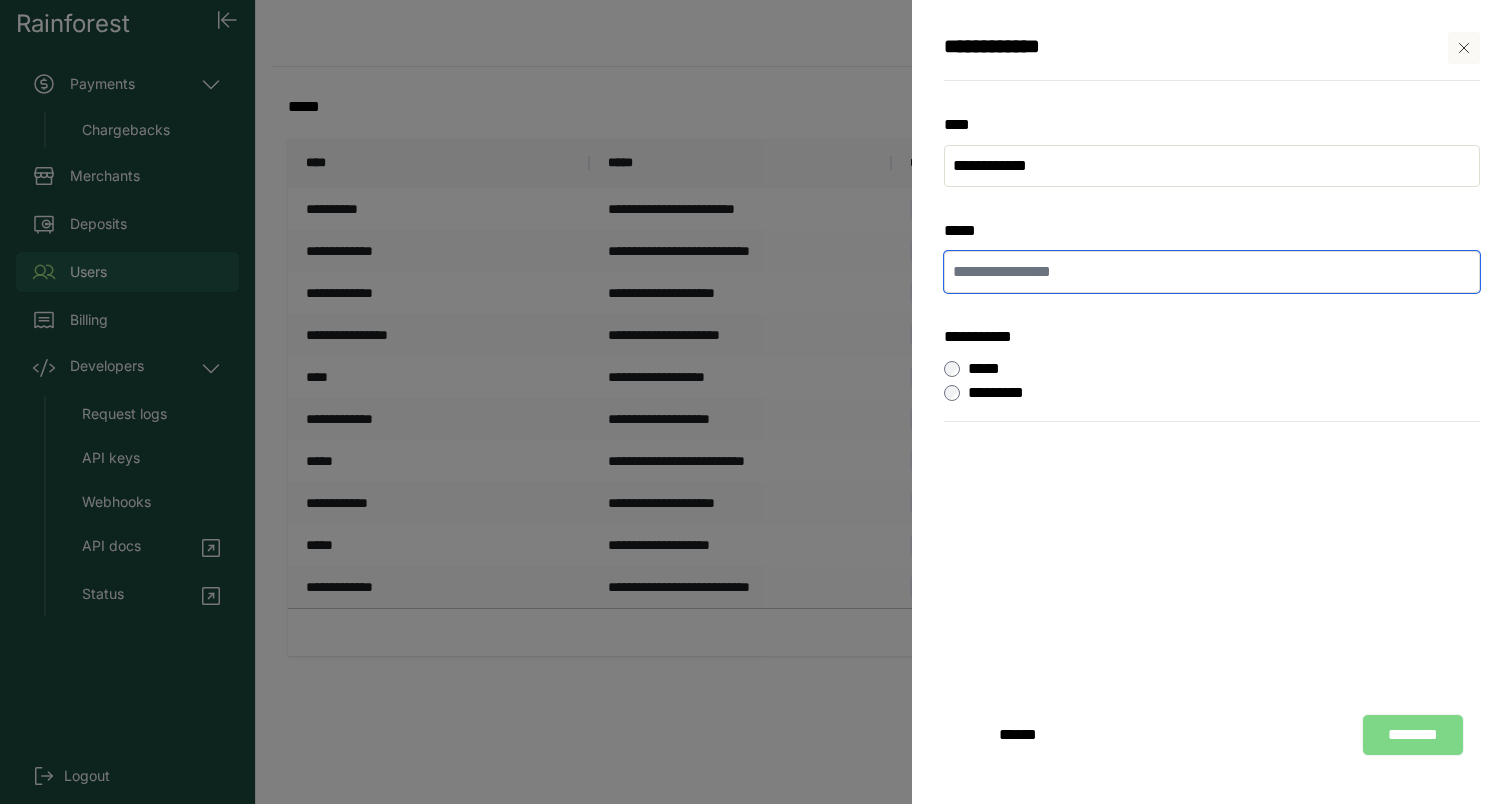 click at bounding box center [1212, 272] 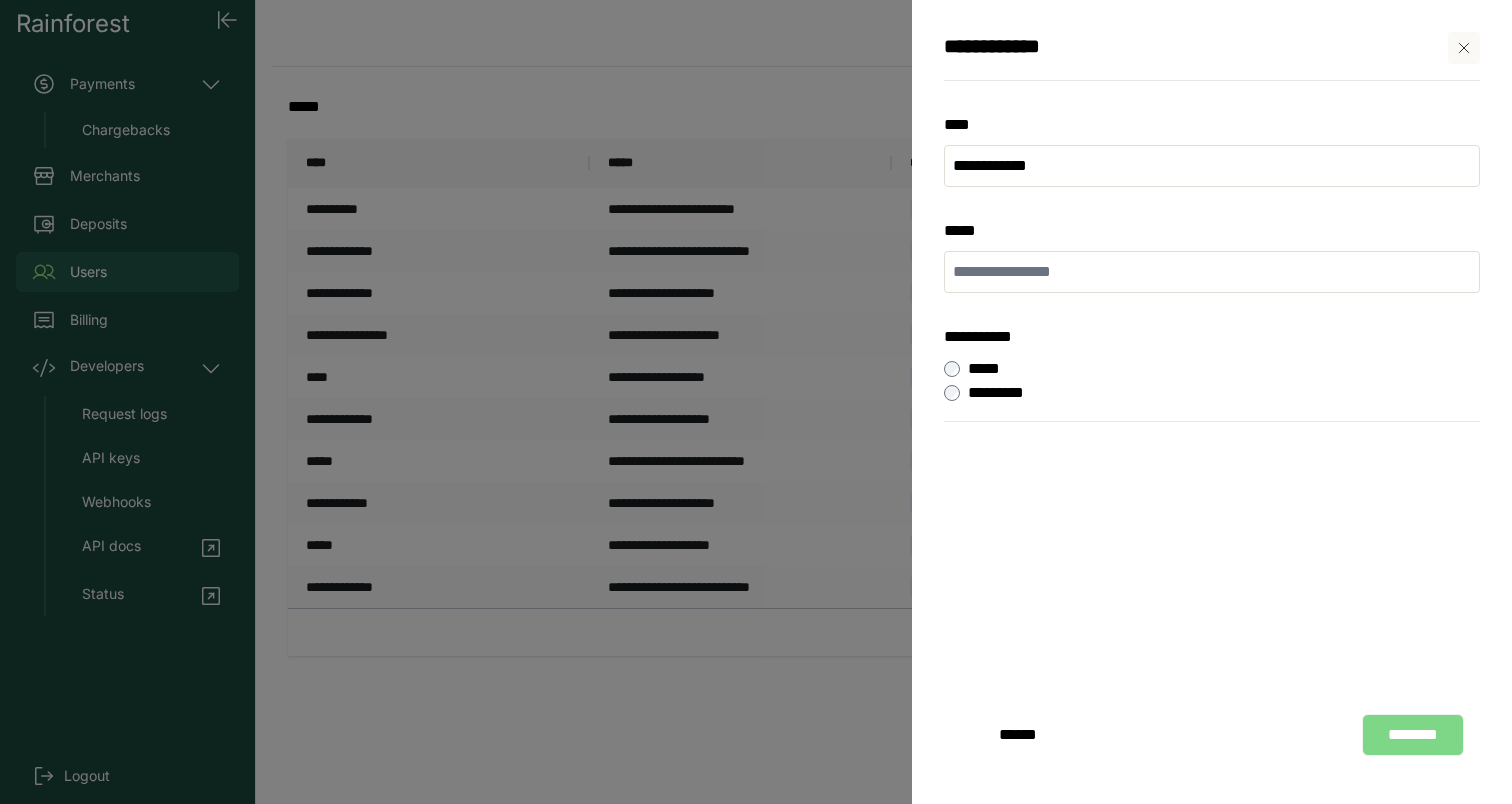 click on "**********" 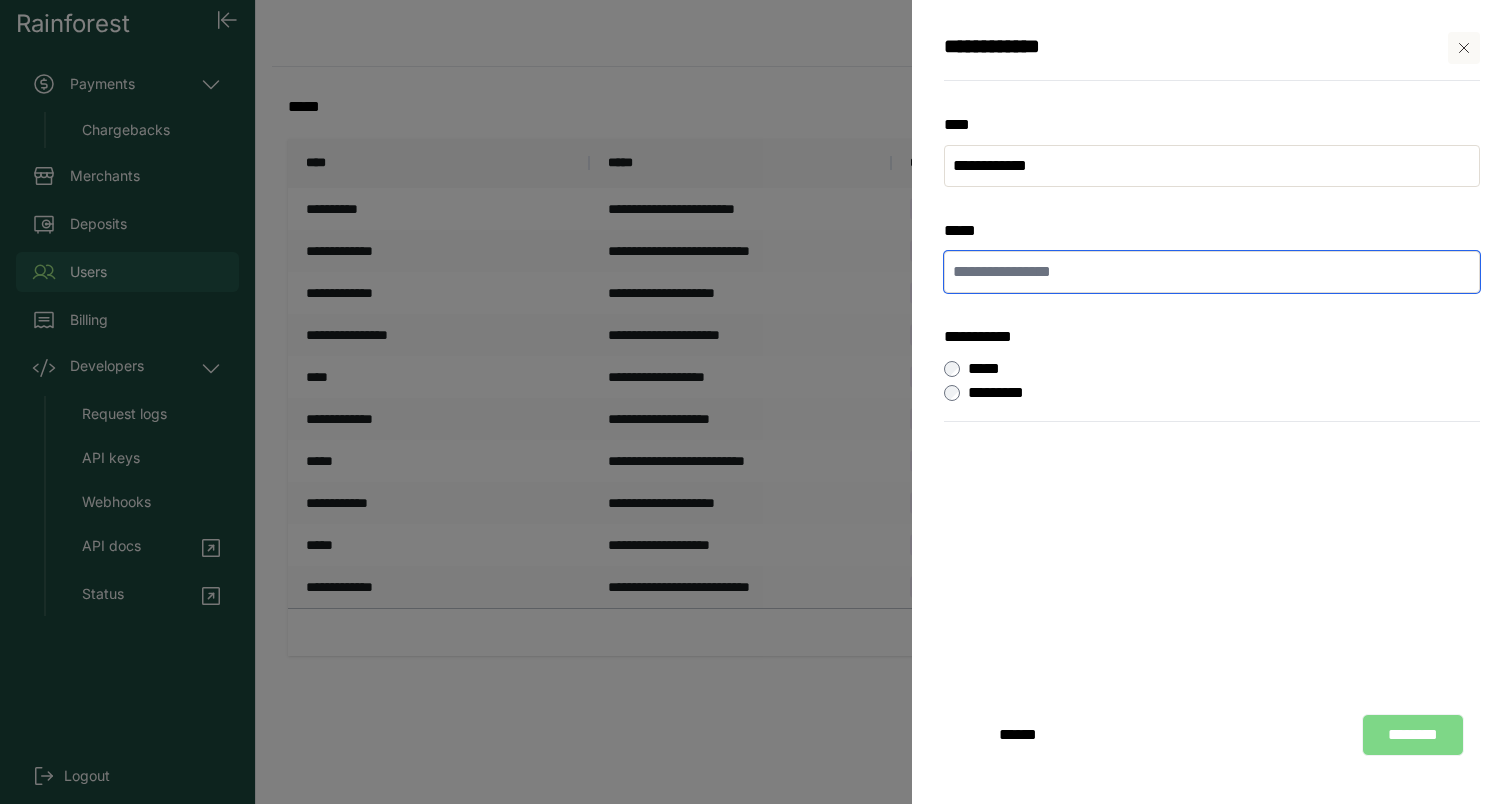 click at bounding box center [1212, 272] 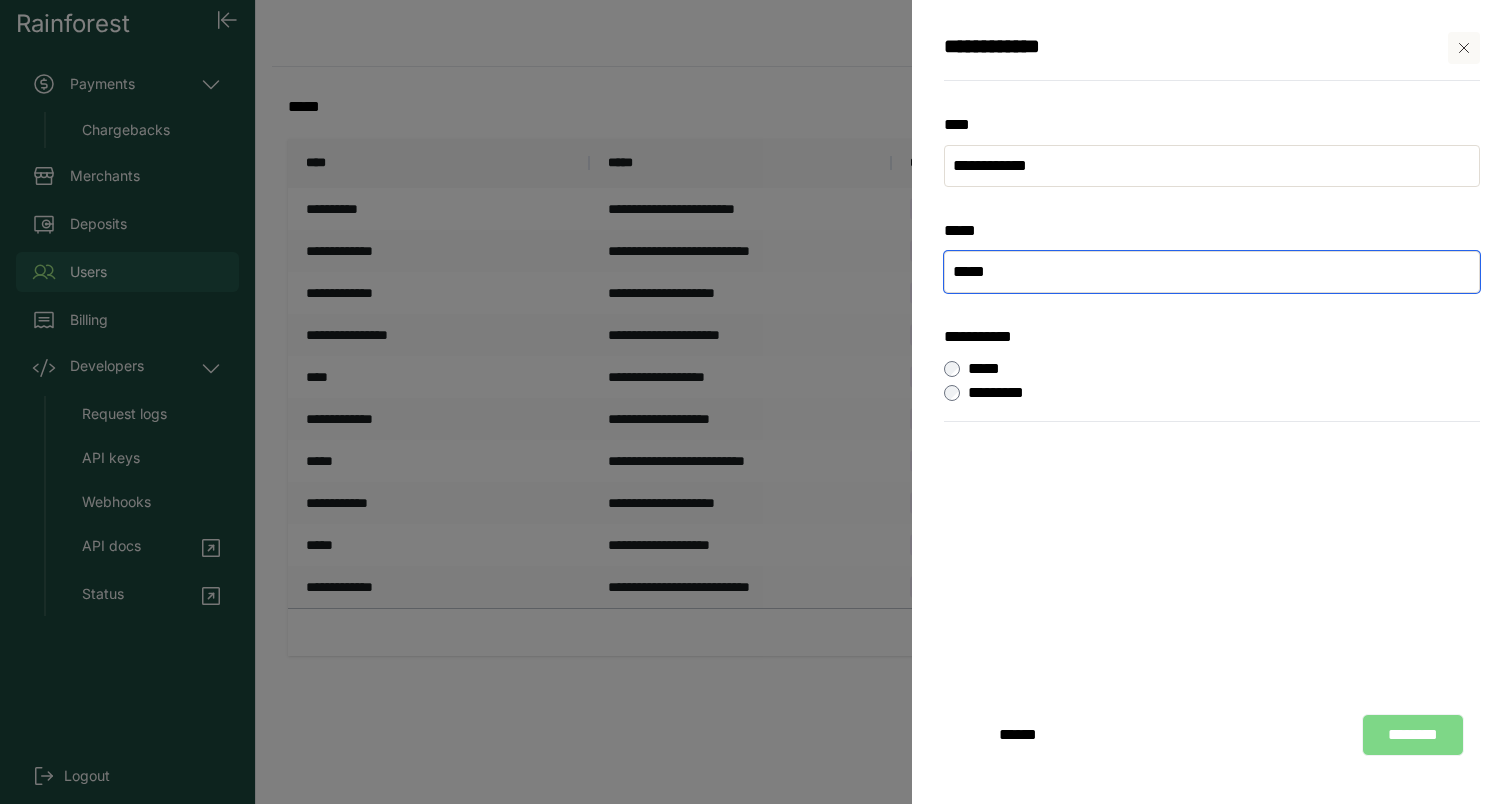 type on "*****" 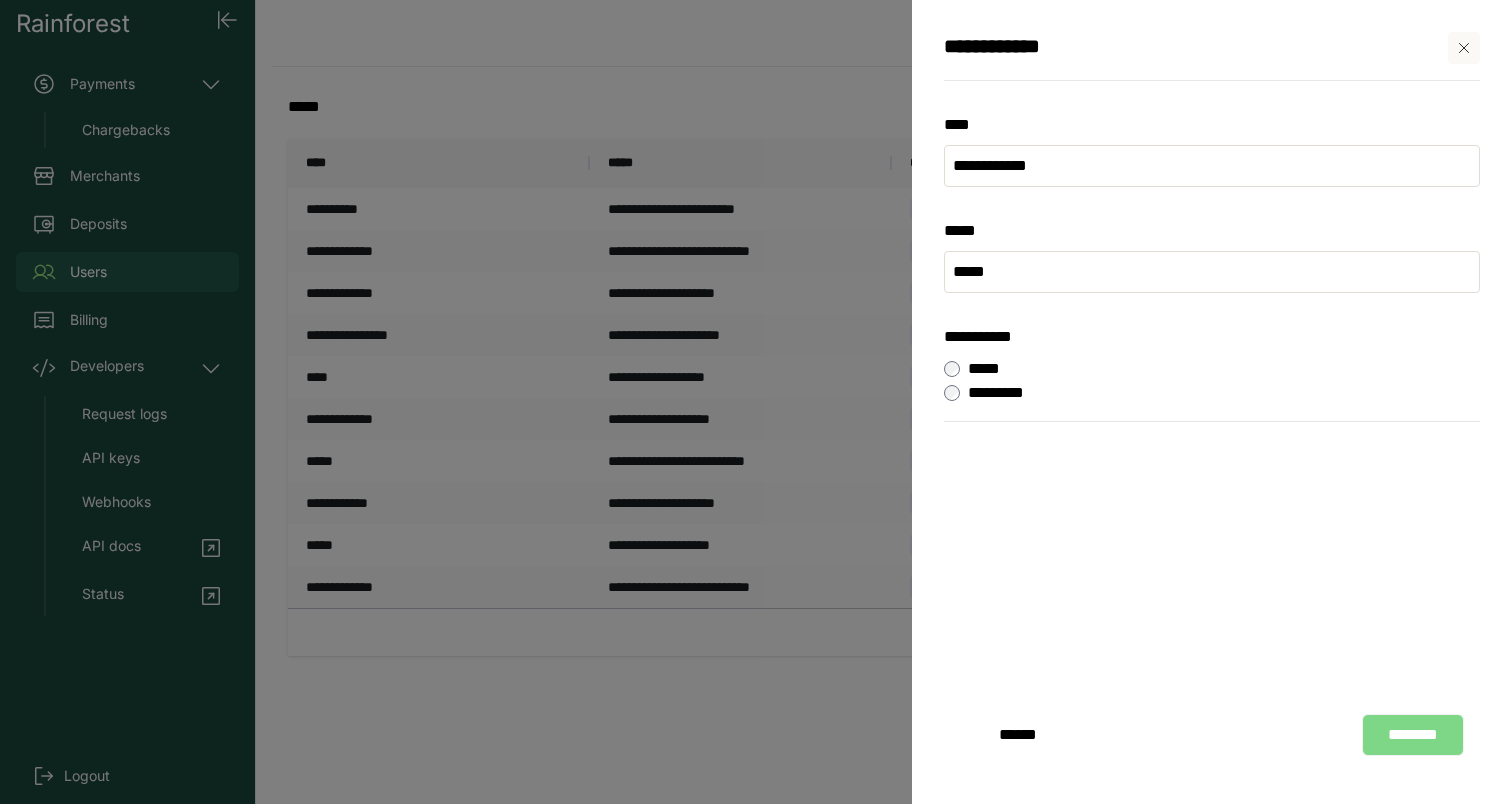 click on "**********" at bounding box center (756, 402) 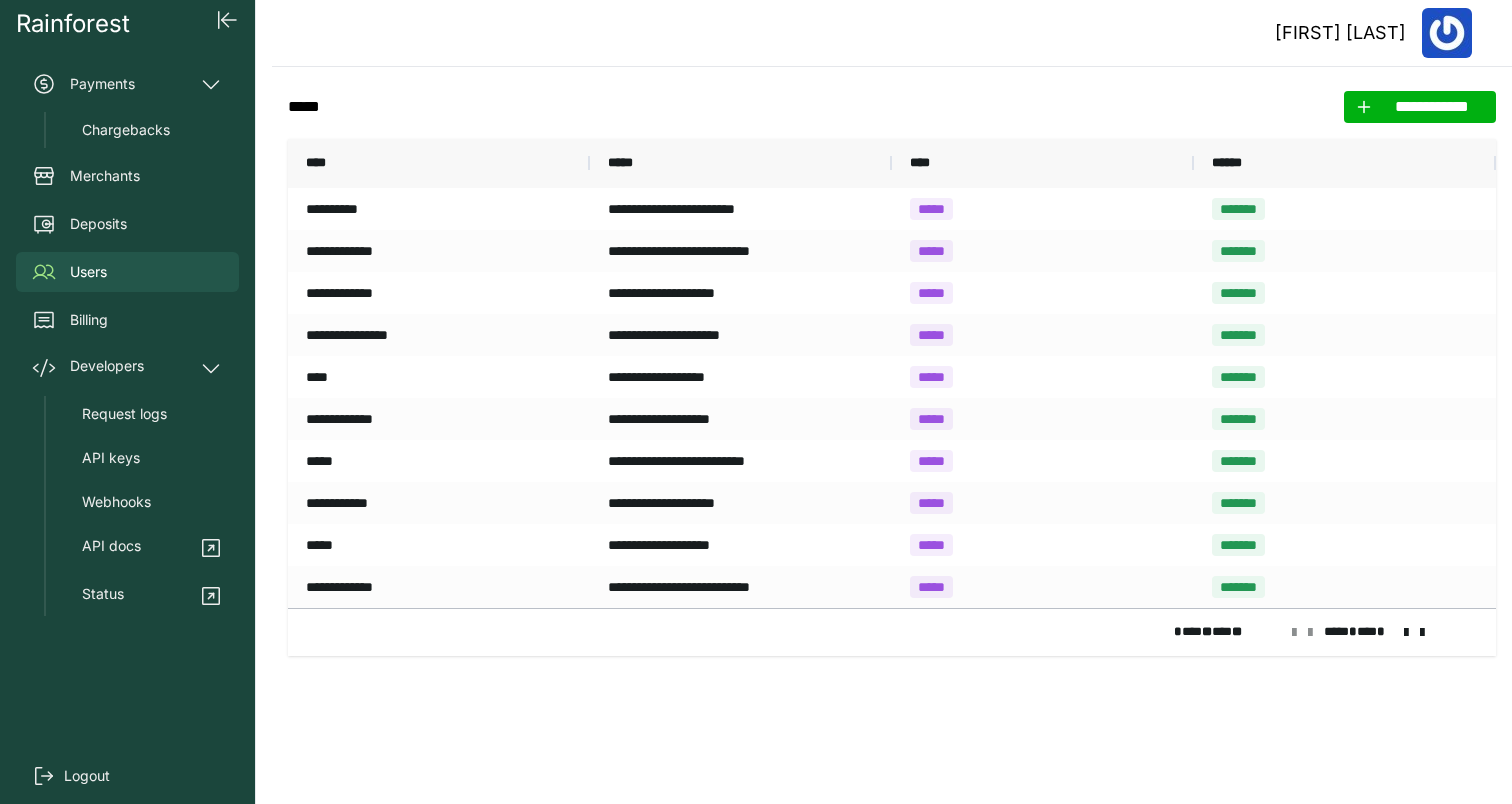 click at bounding box center (1310, 633) 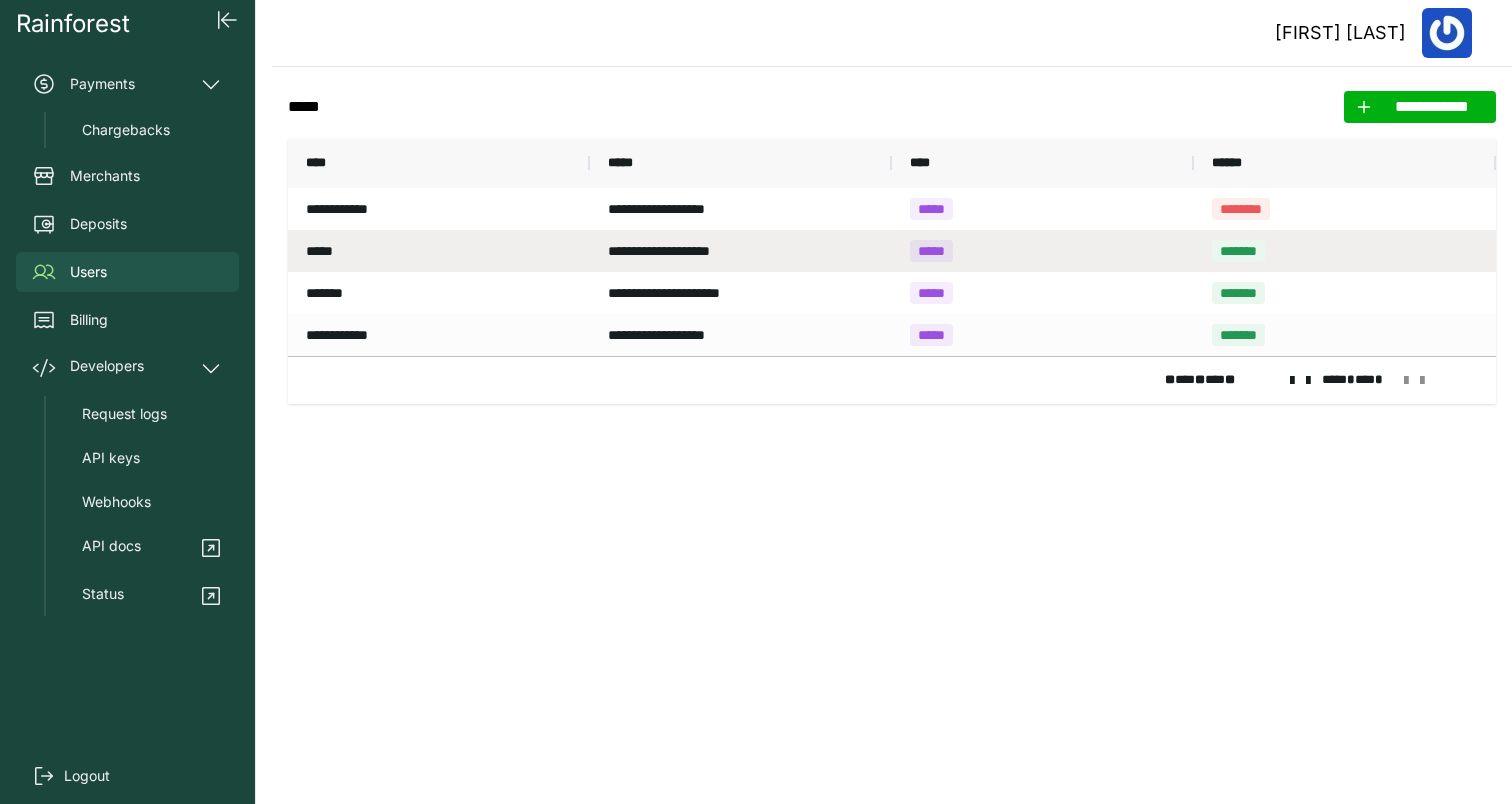 click on "*****" at bounding box center (1043, 209) 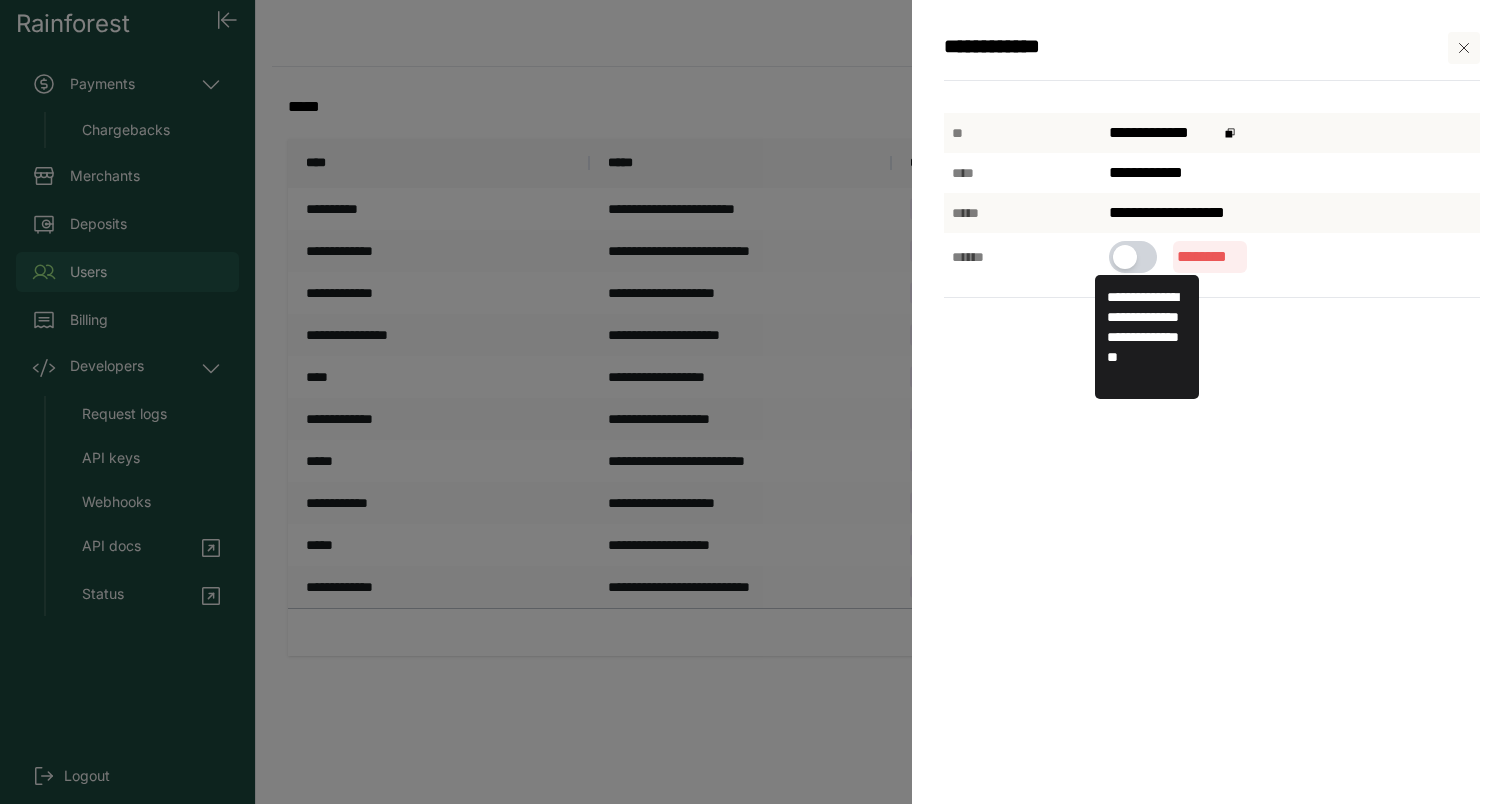 click 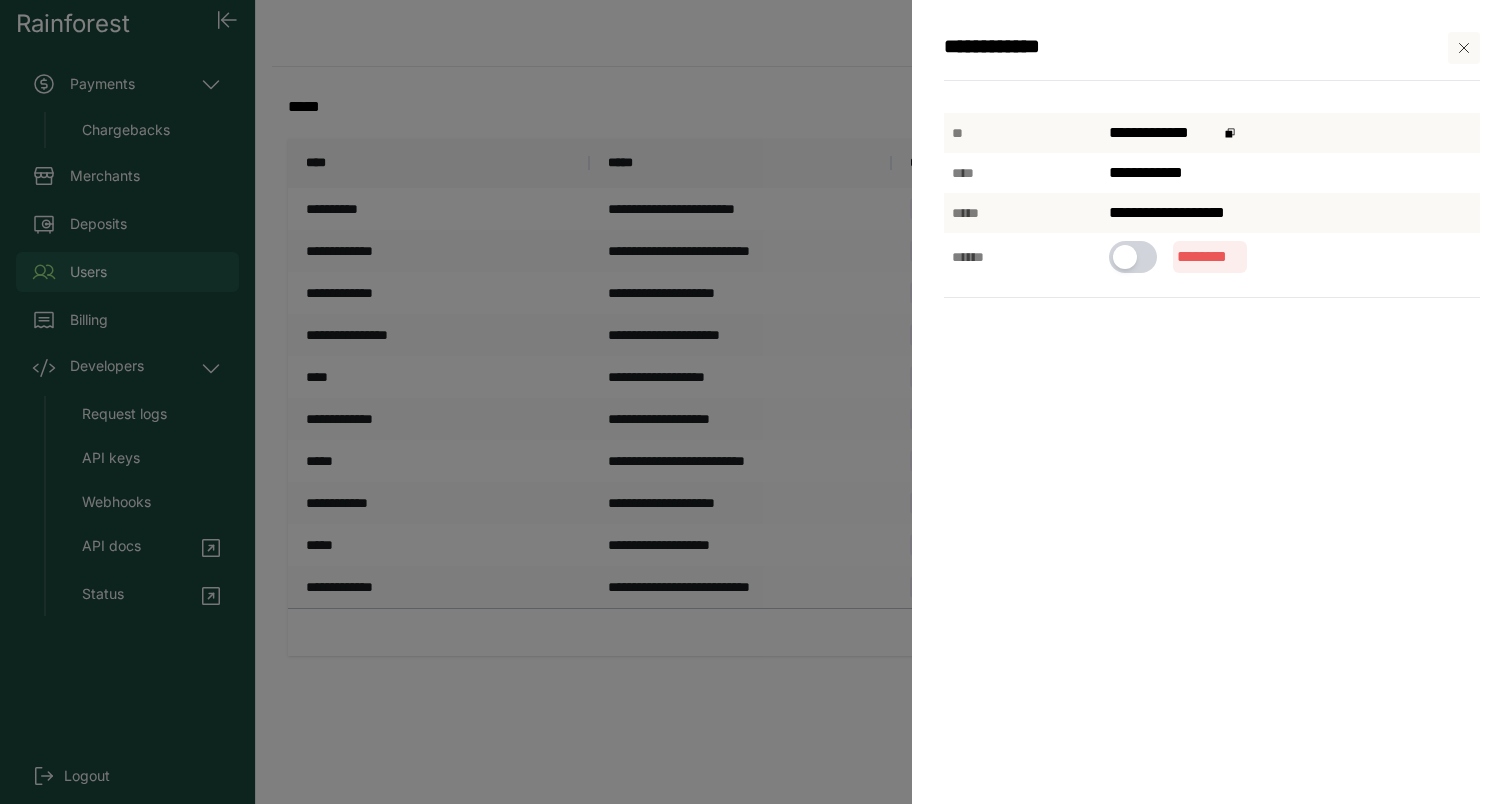 click 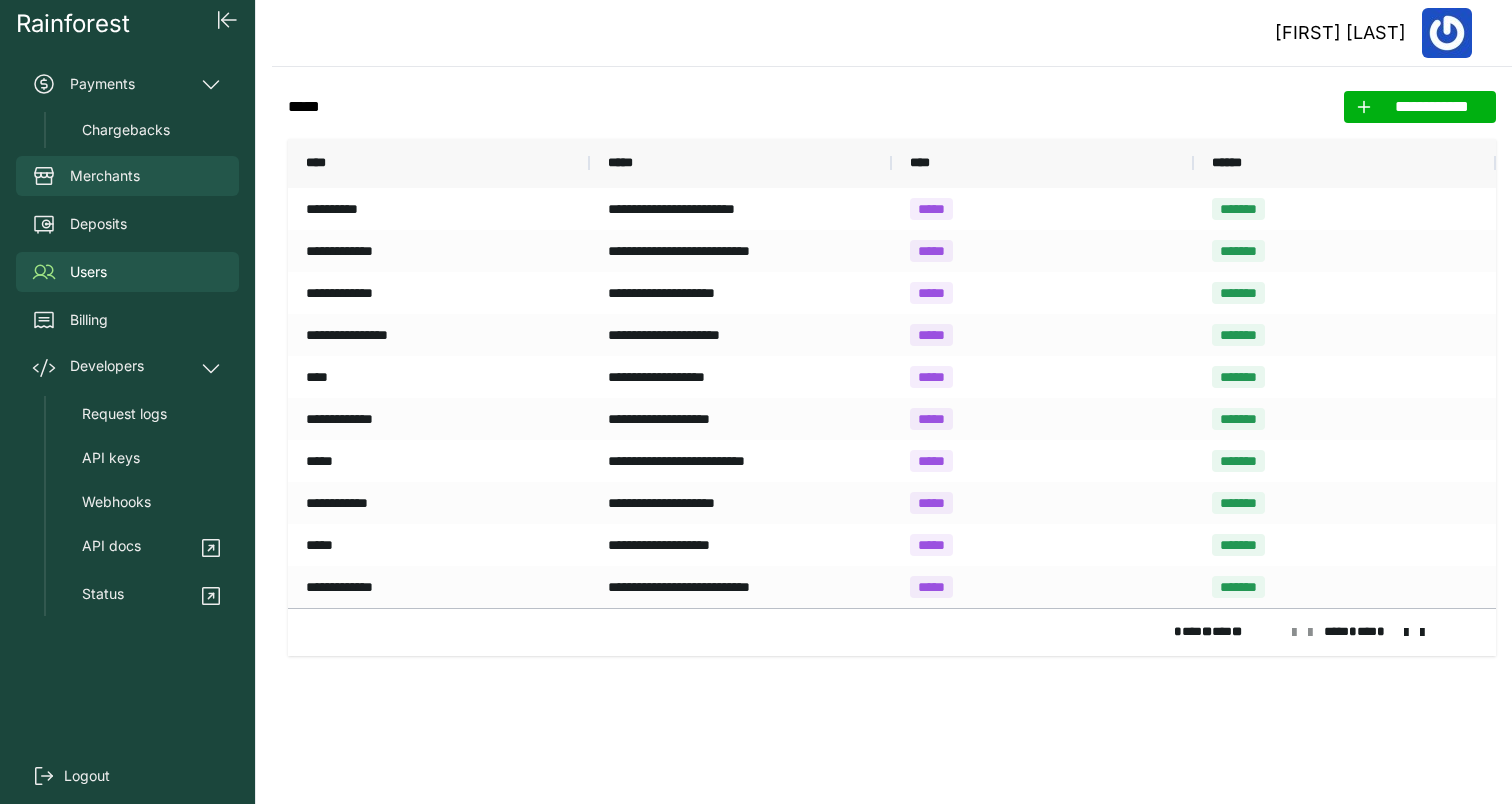 click on "Merchants" at bounding box center (105, 176) 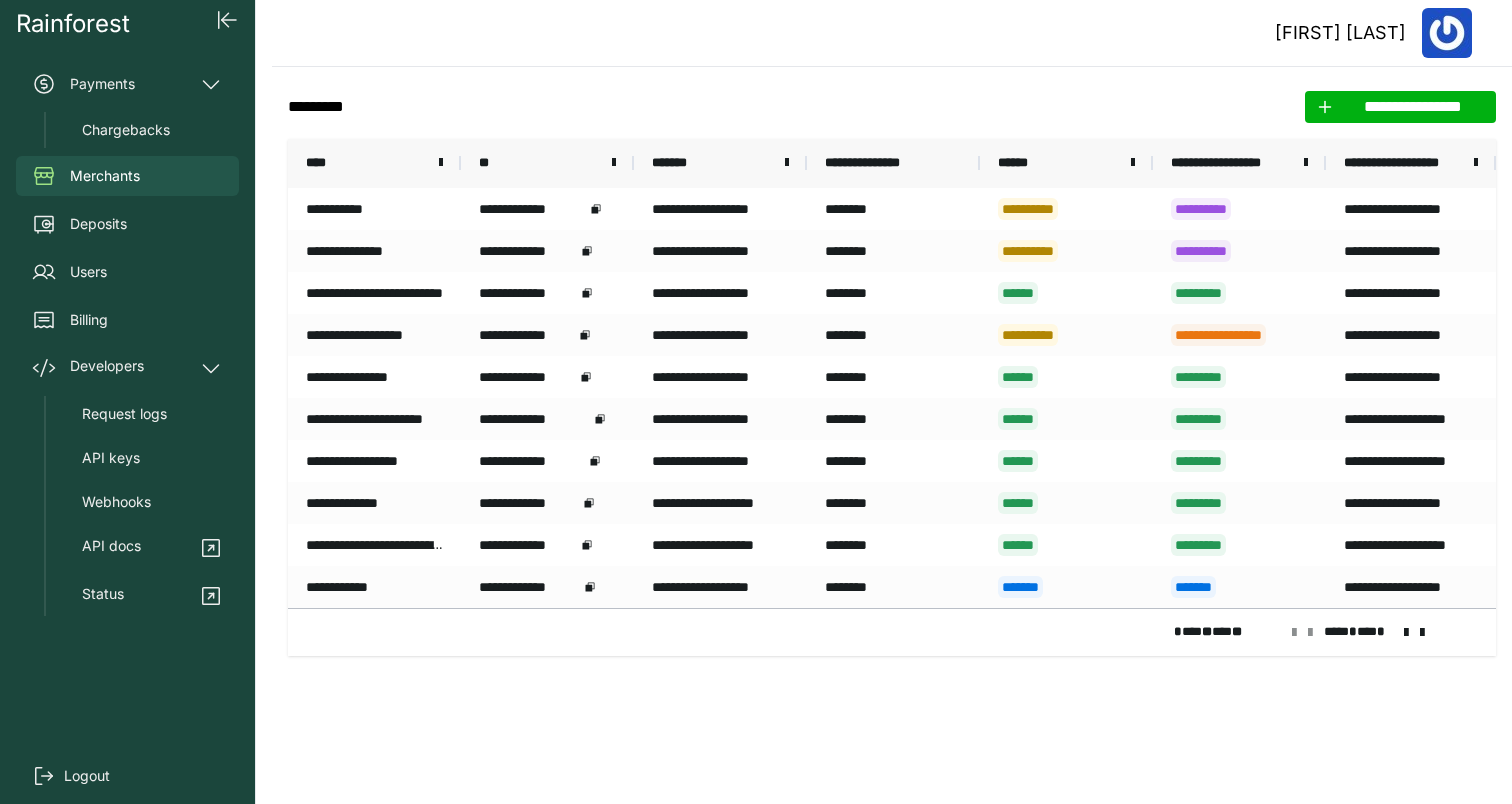 click on "**********" 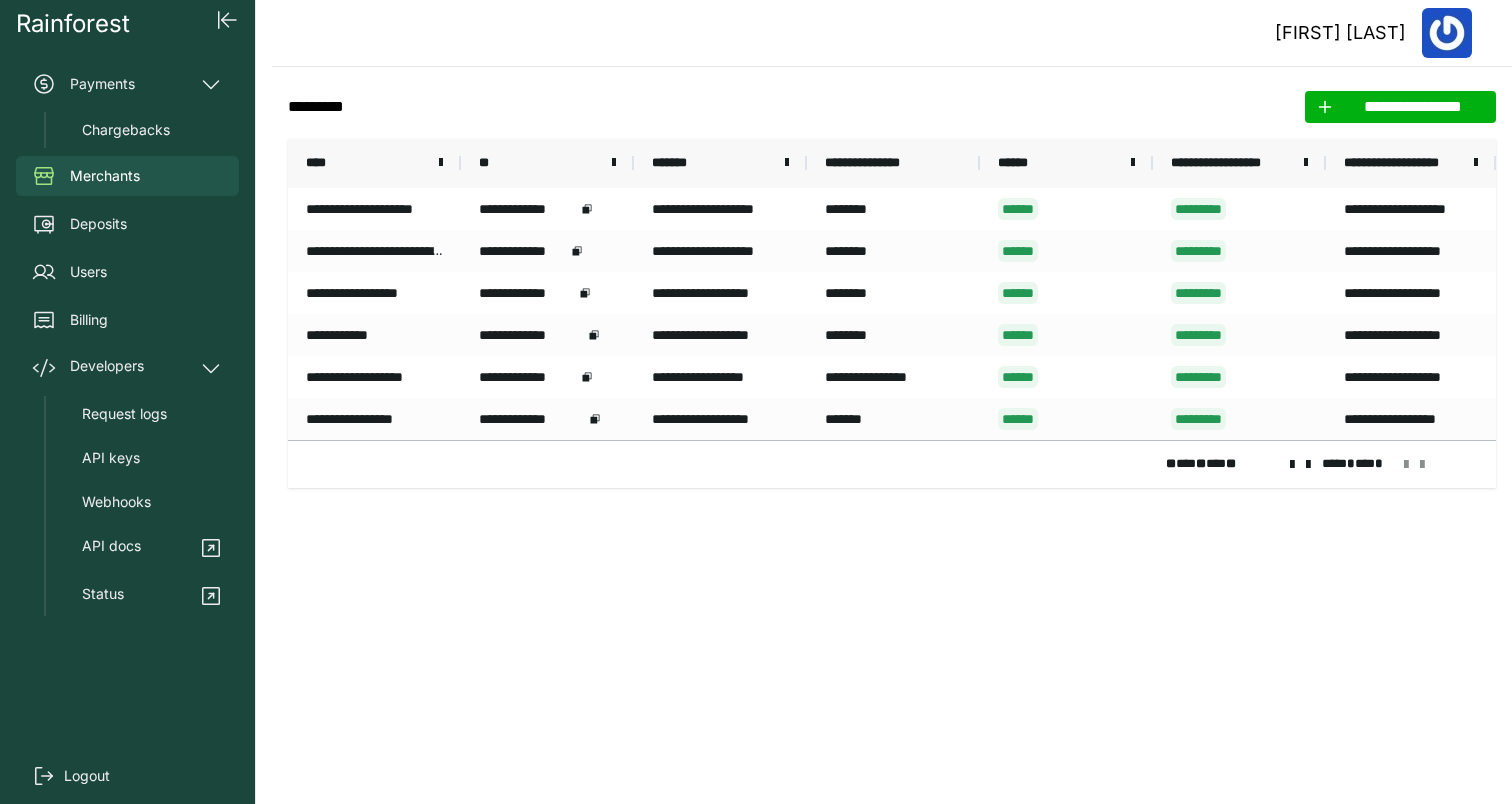 click on "**********" 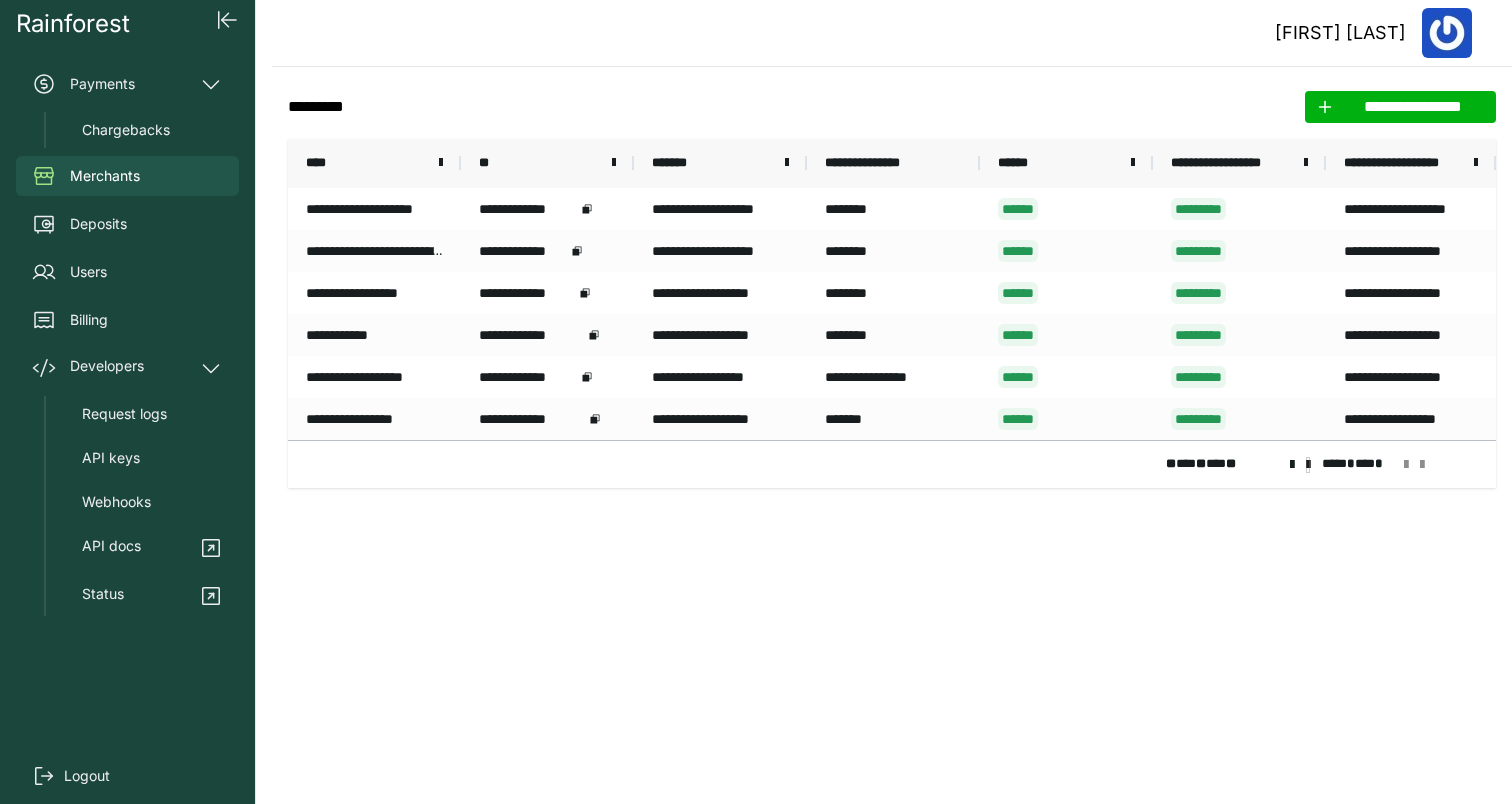 click at bounding box center [1308, 465] 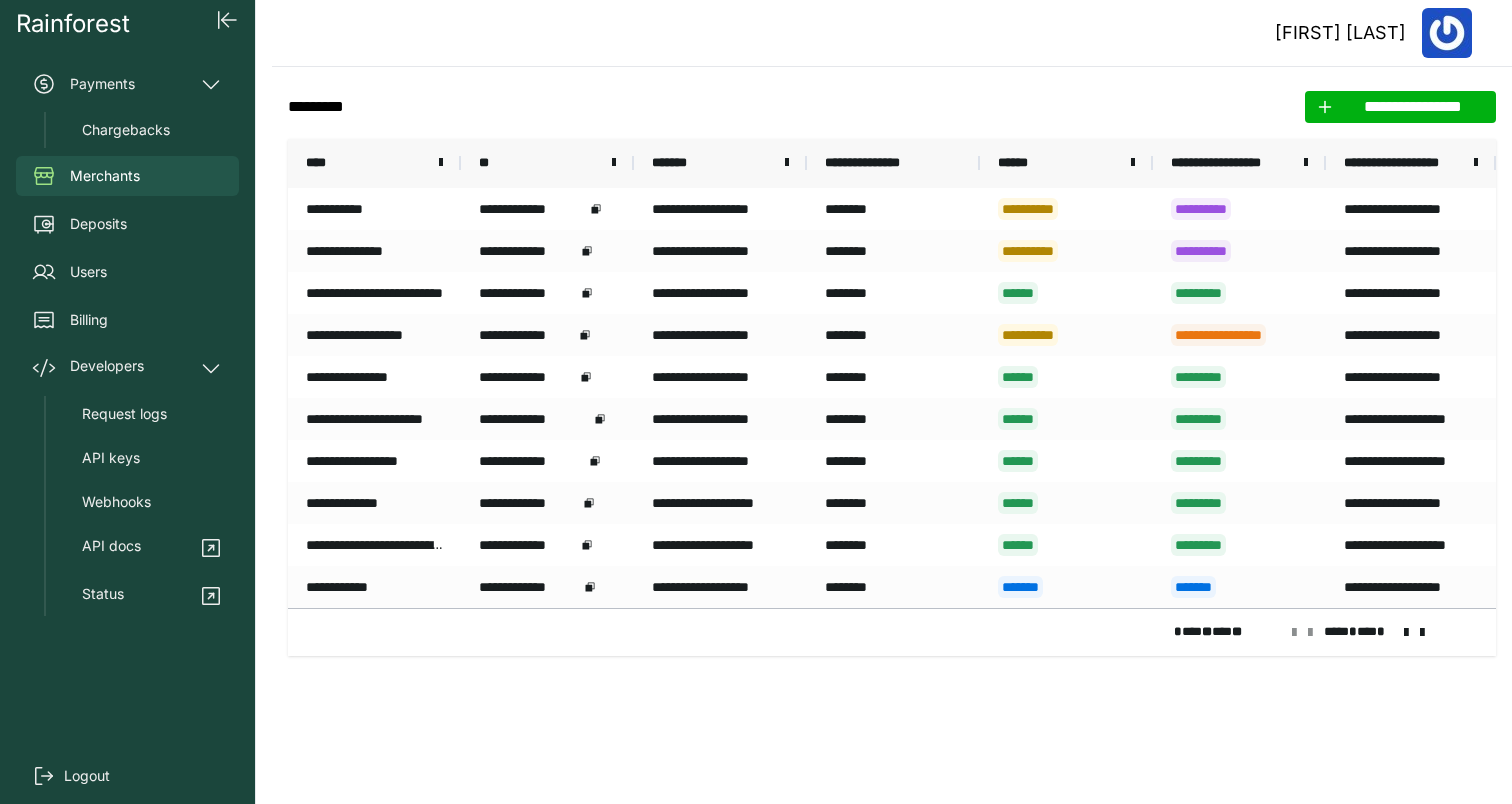 click on "**********" 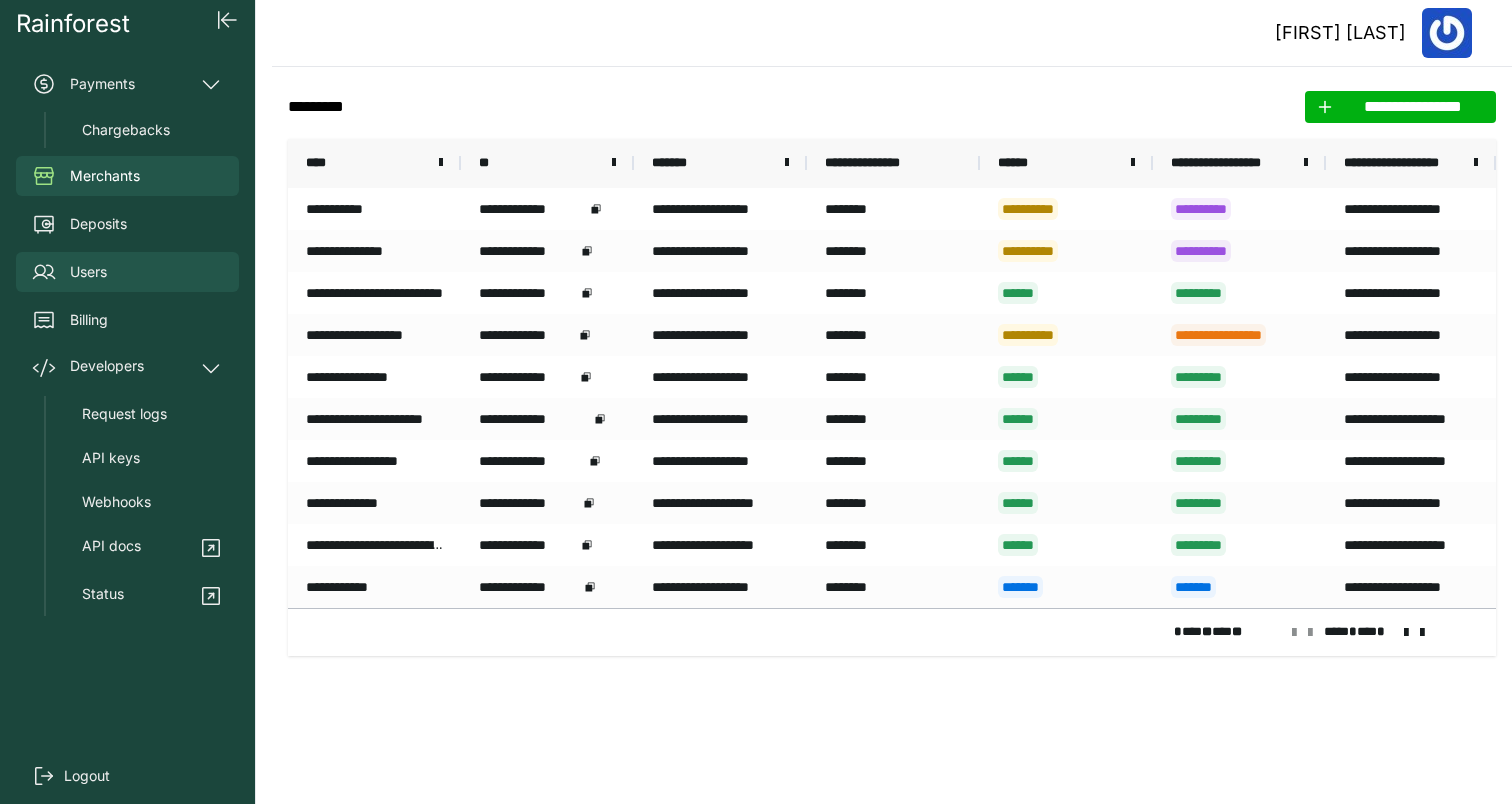 click on "Users" at bounding box center (127, 272) 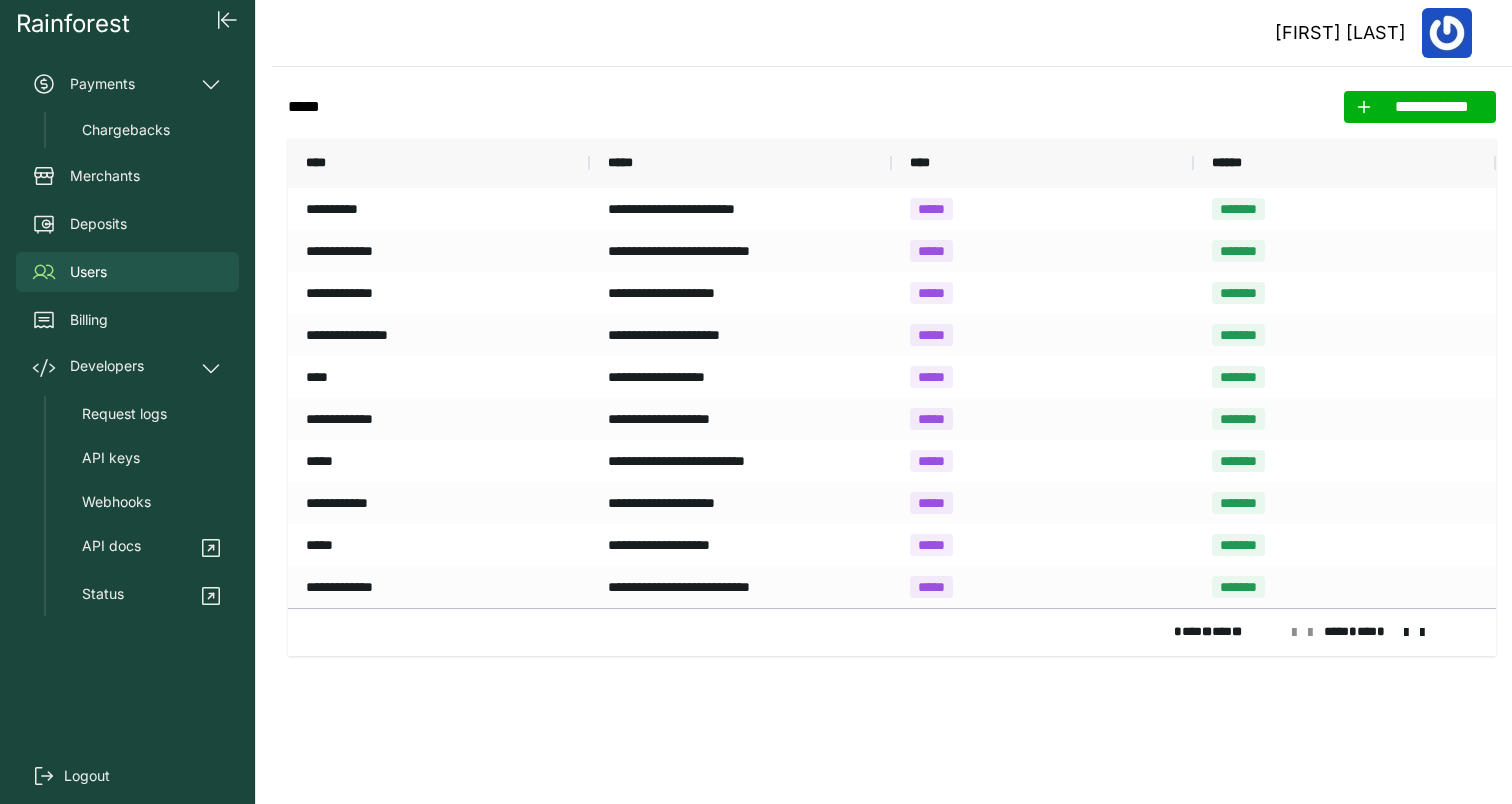 click at bounding box center (1310, 633) 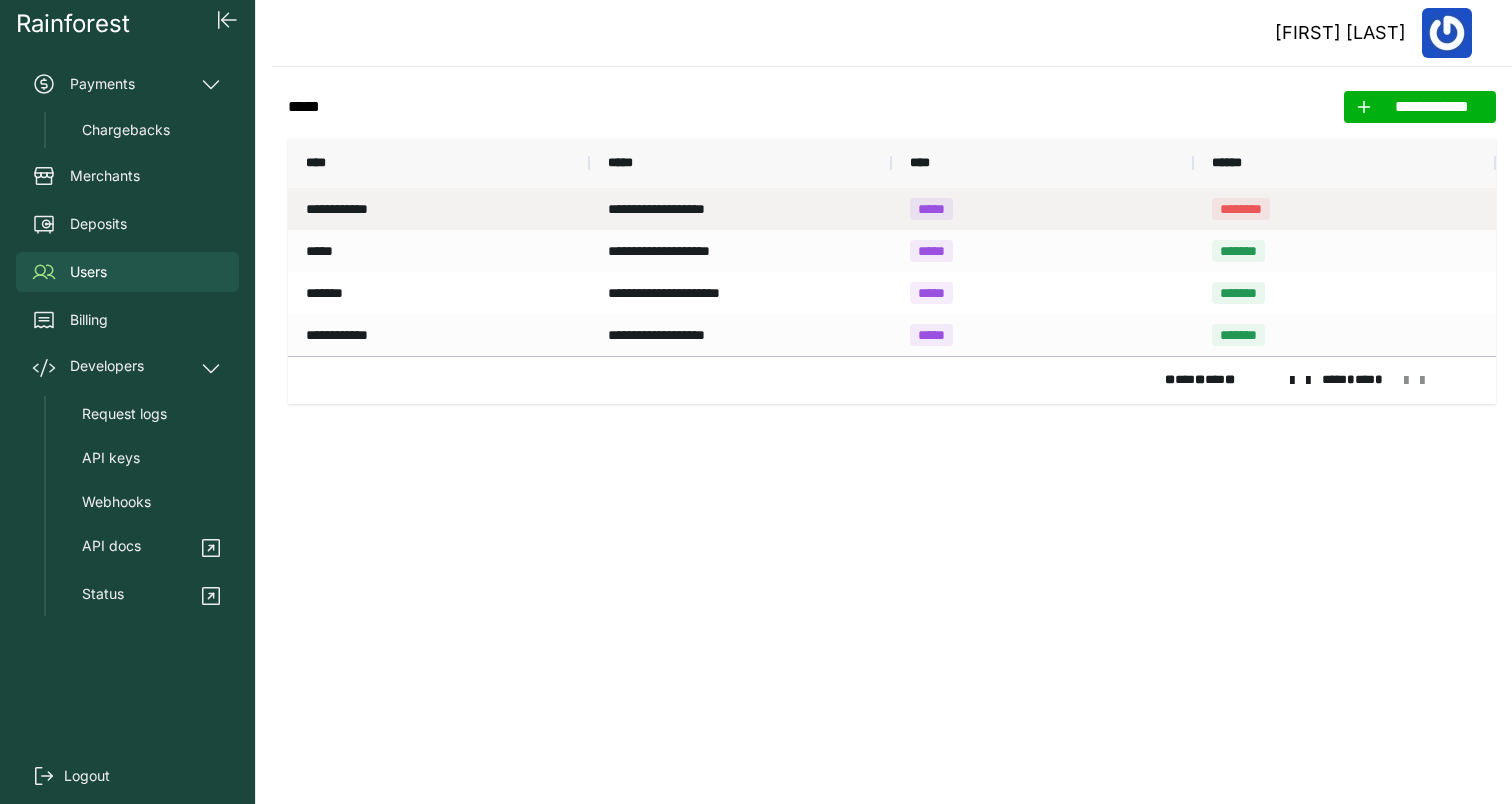 click on "********" at bounding box center [1241, 209] 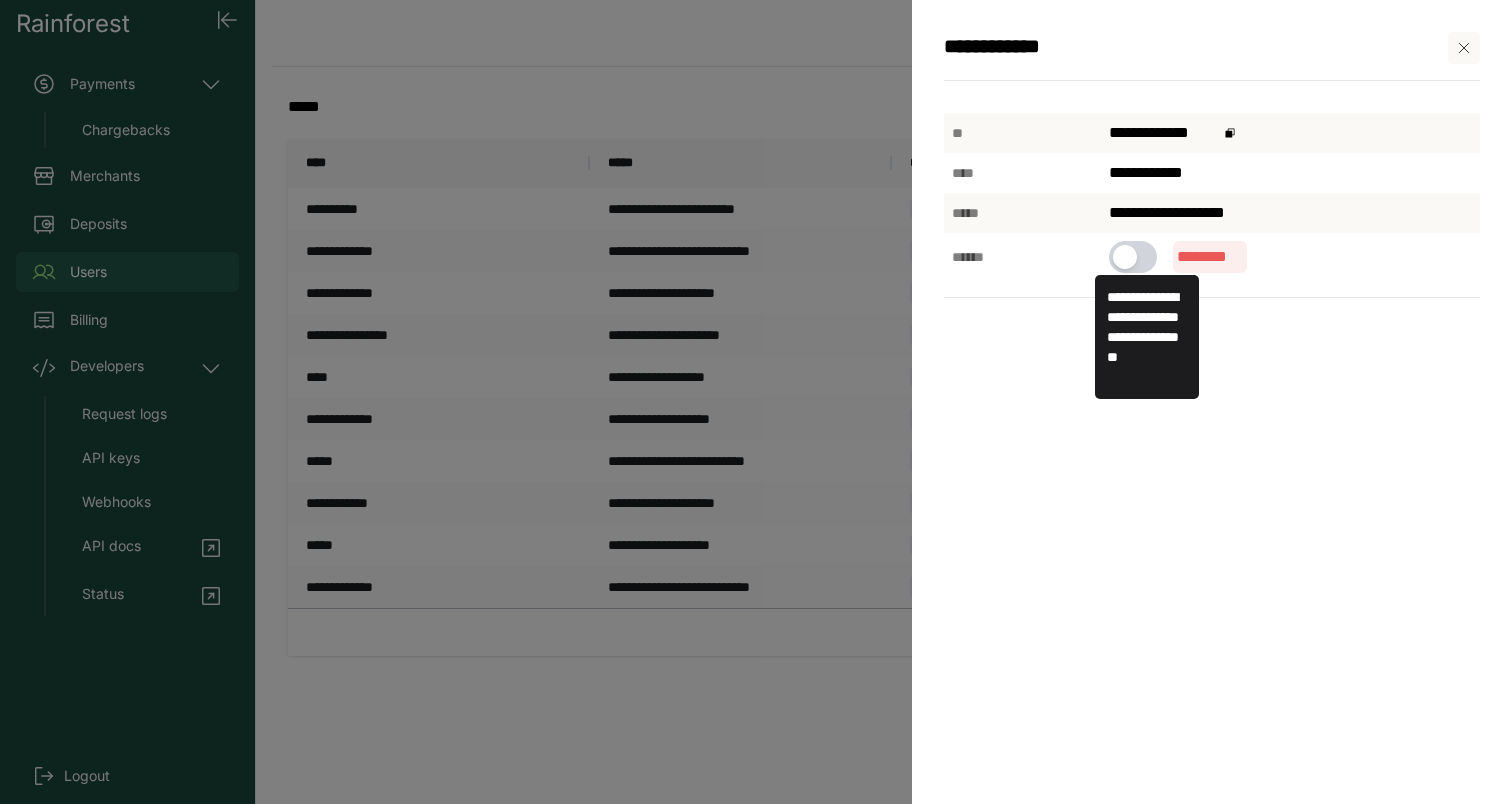 click at bounding box center (1125, 257) 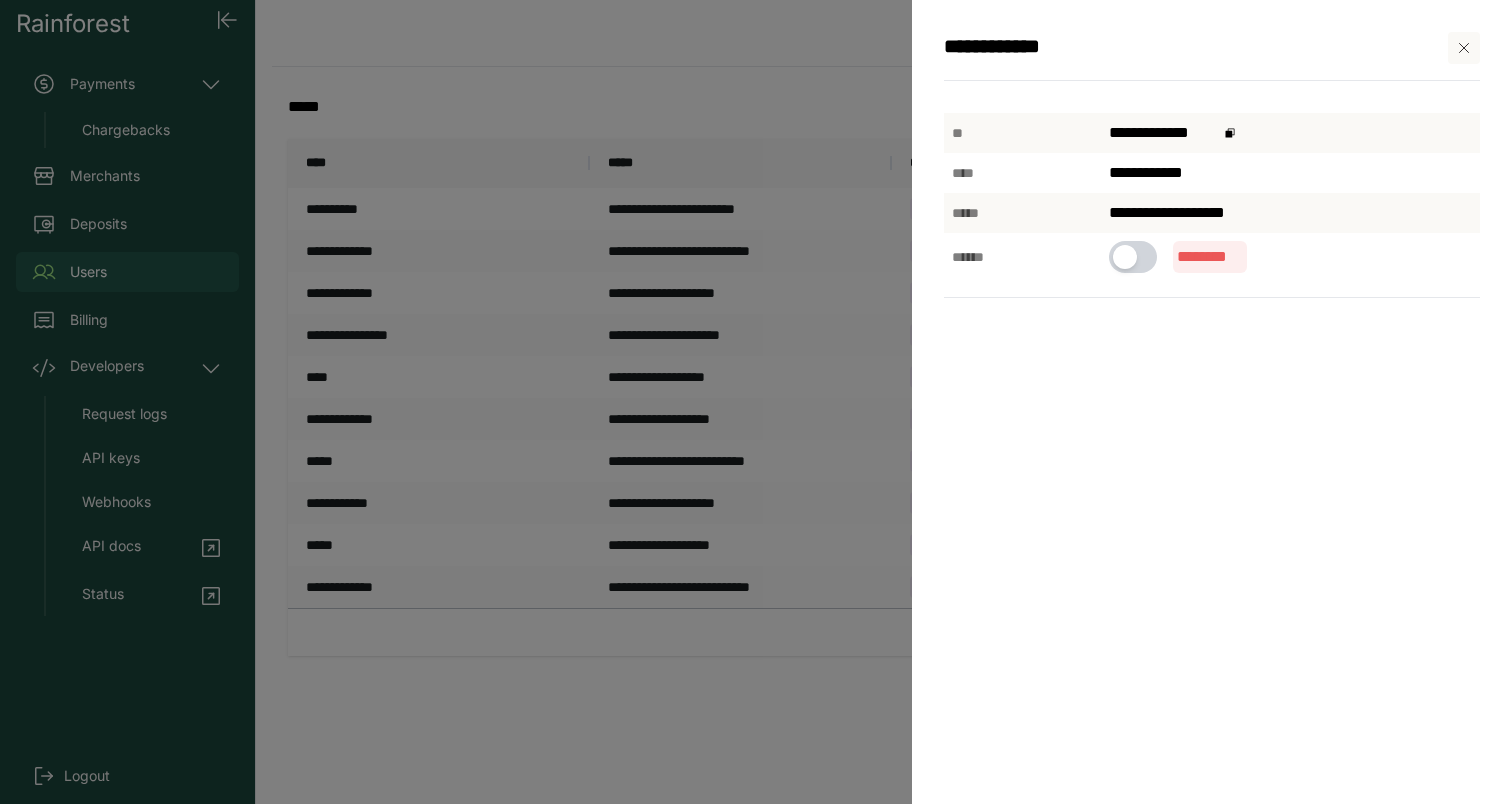 click at bounding box center (1464, 48) 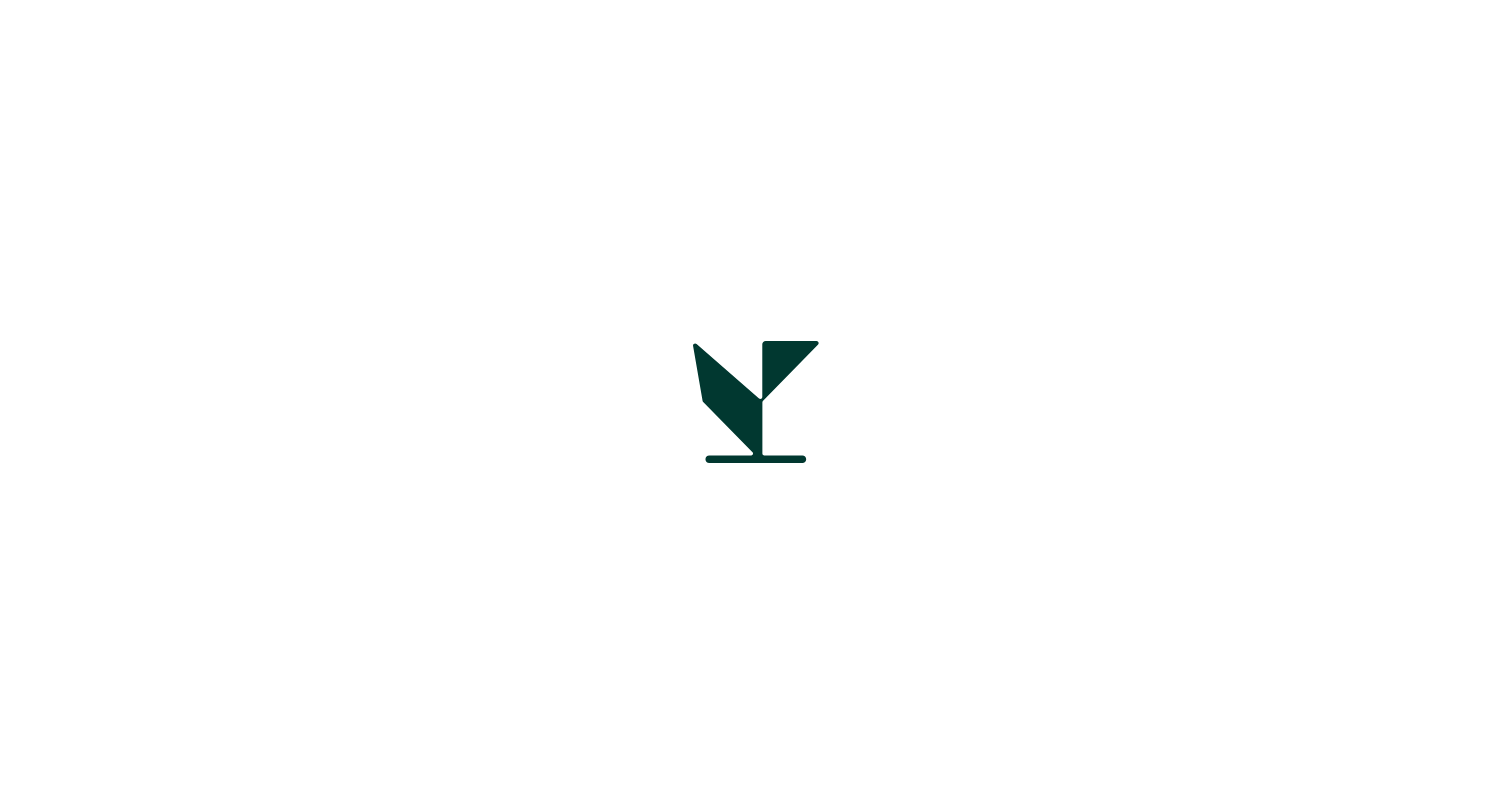 scroll, scrollTop: 0, scrollLeft: 0, axis: both 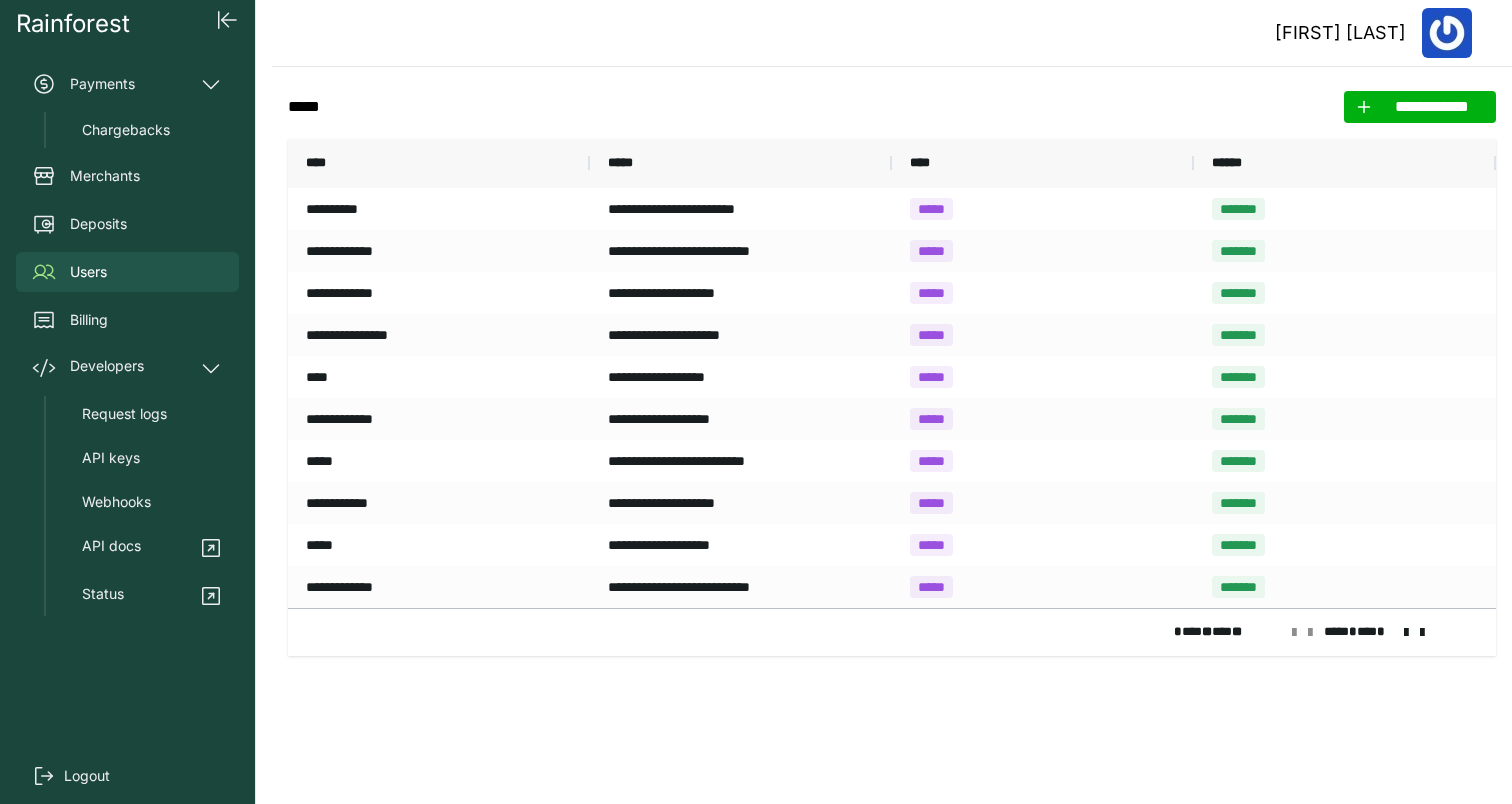 click at bounding box center (1406, 633) 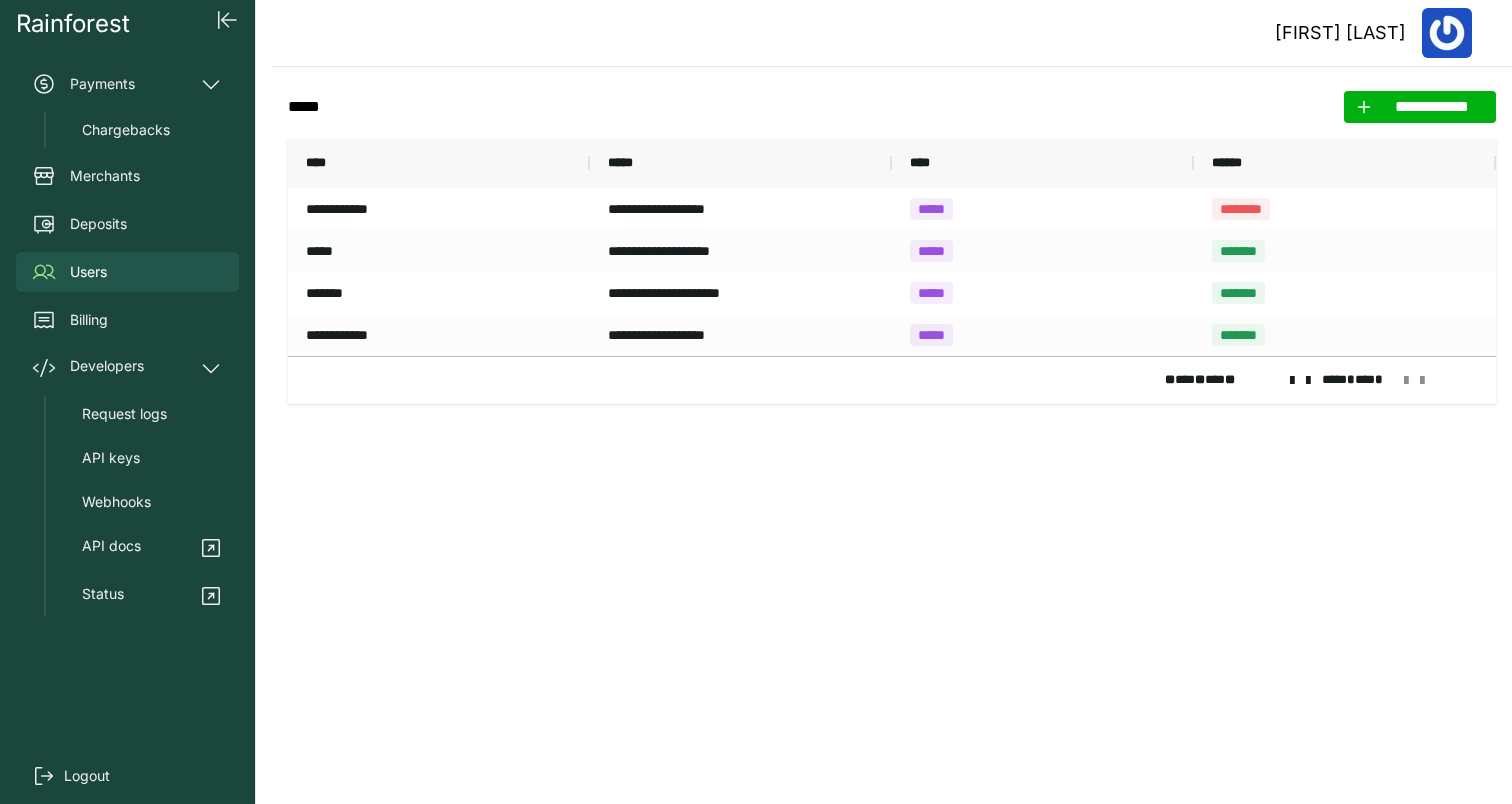 click at bounding box center (1308, 381) 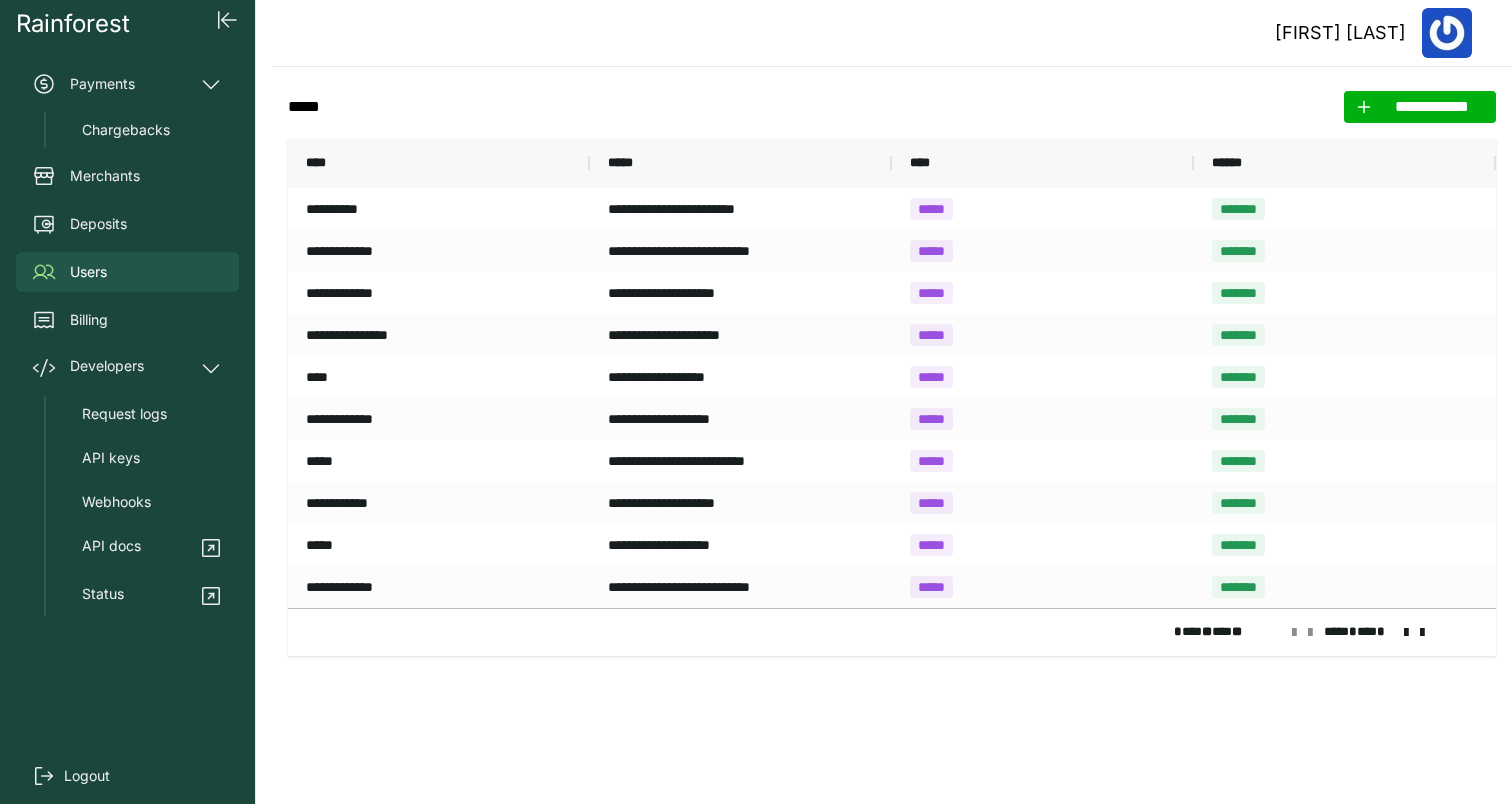 click on "****
*
**
*" at bounding box center (1382, 633) 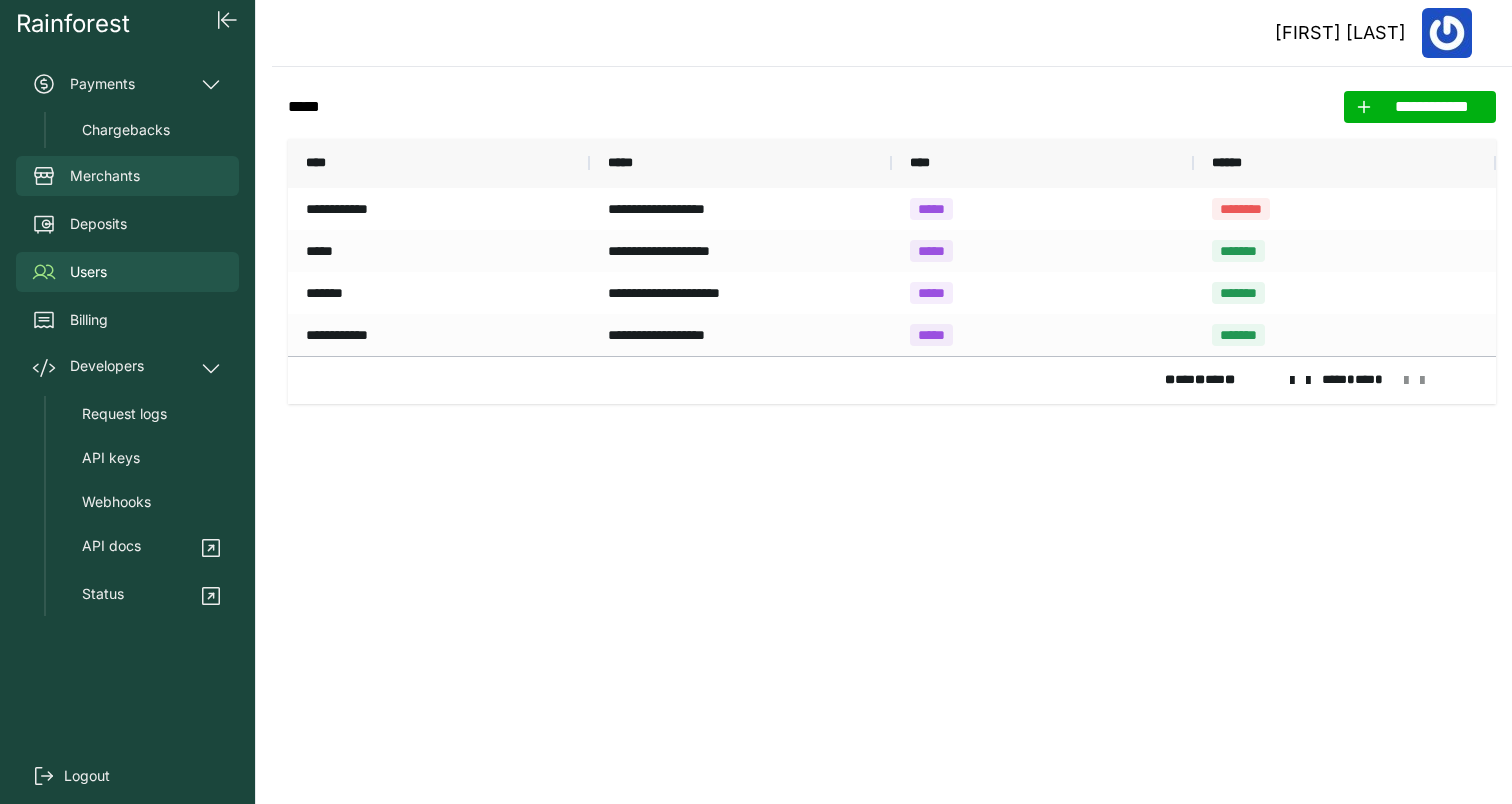 click on "Merchants" at bounding box center (127, 176) 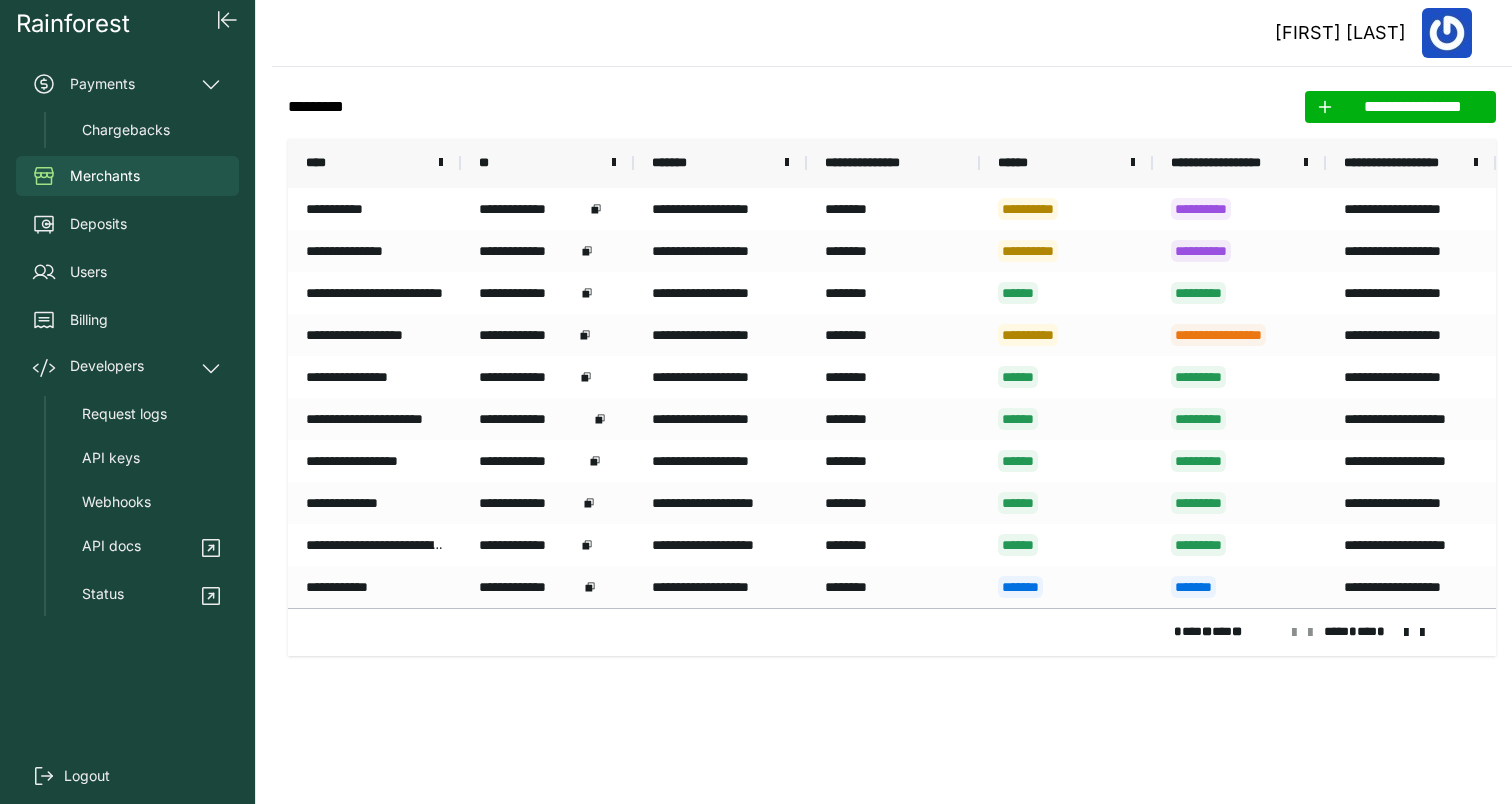 click at bounding box center [1406, 633] 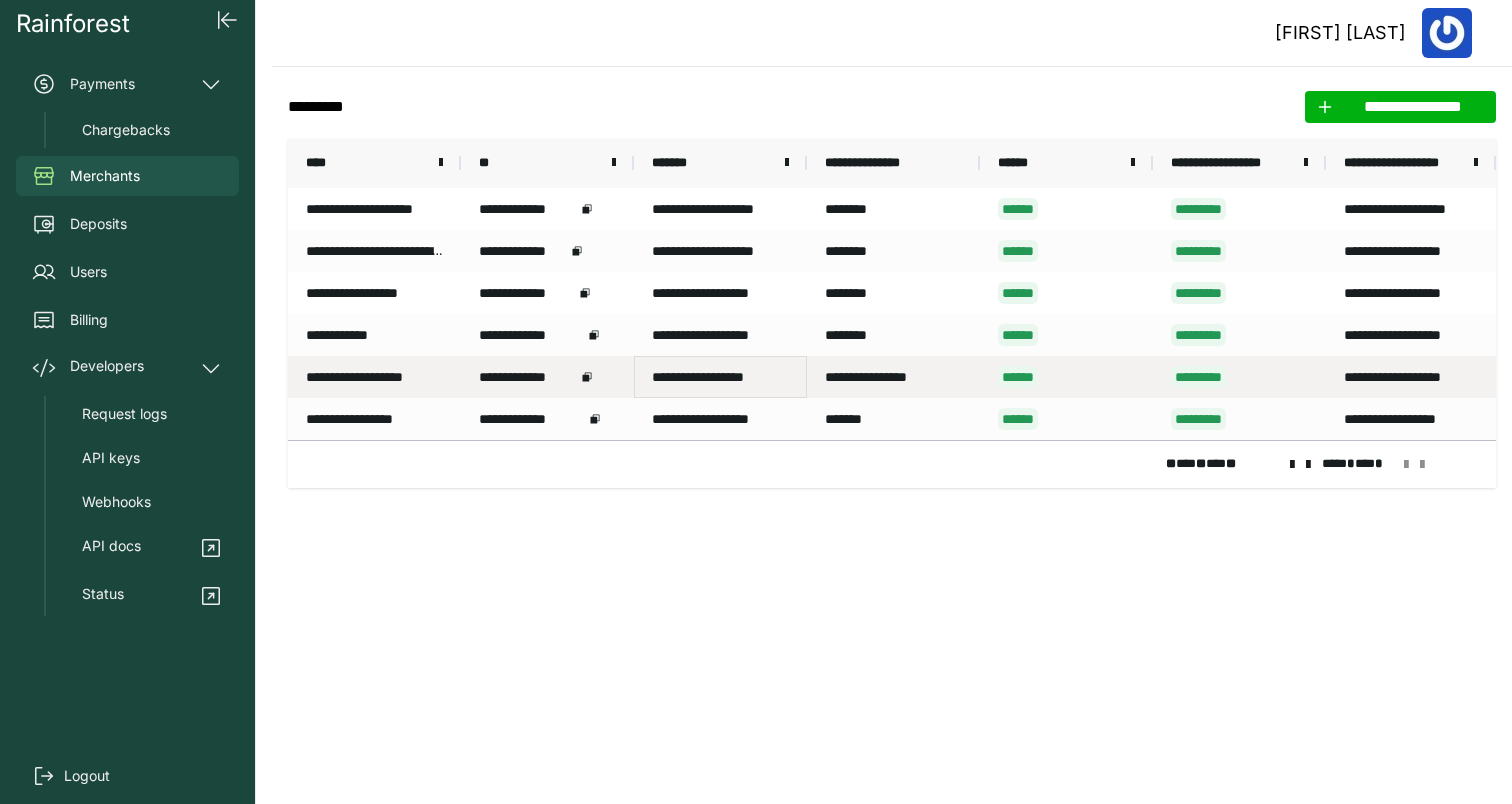 click on "**********" at bounding box center [720, 377] 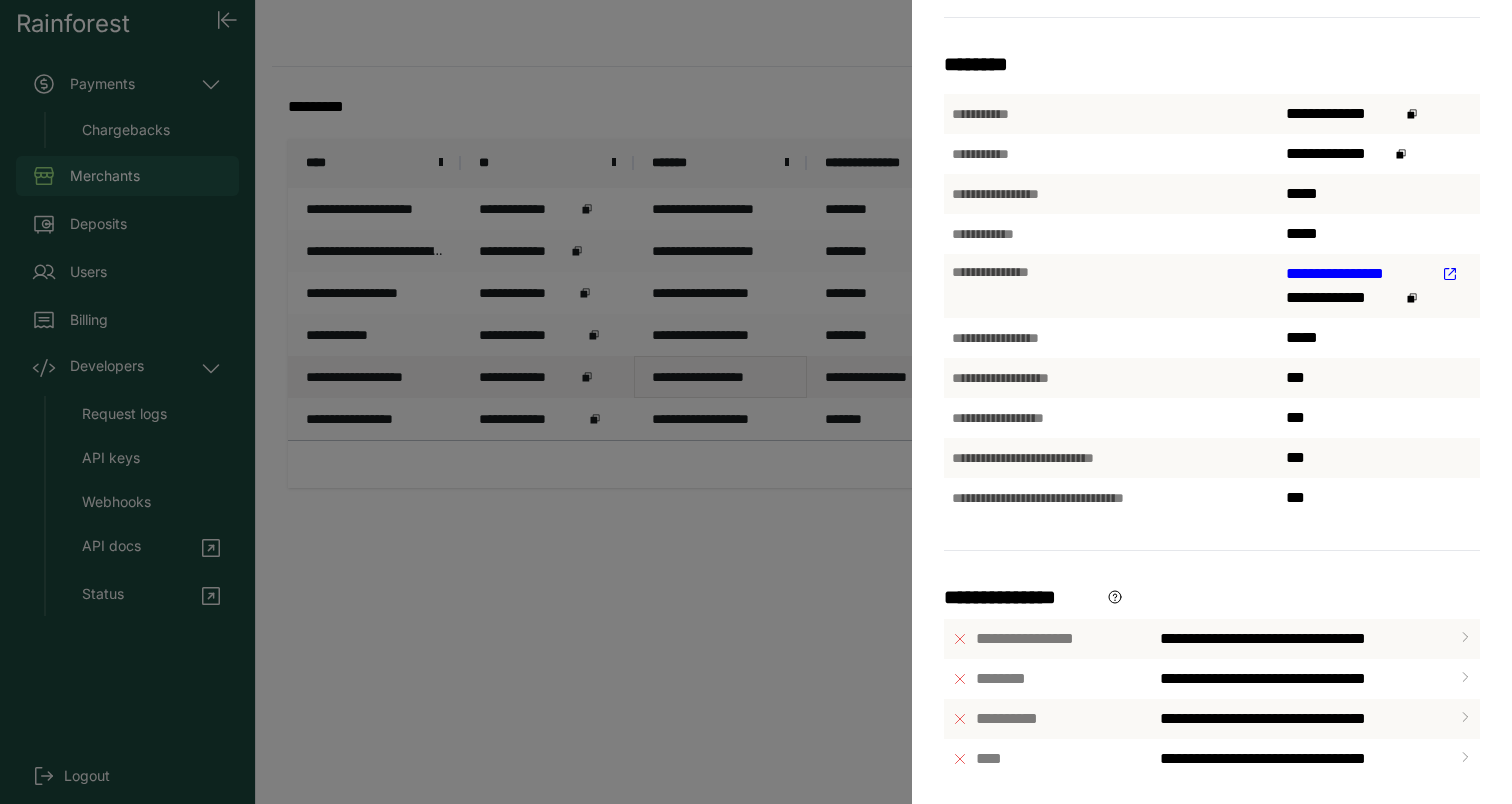 scroll, scrollTop: 0, scrollLeft: 0, axis: both 